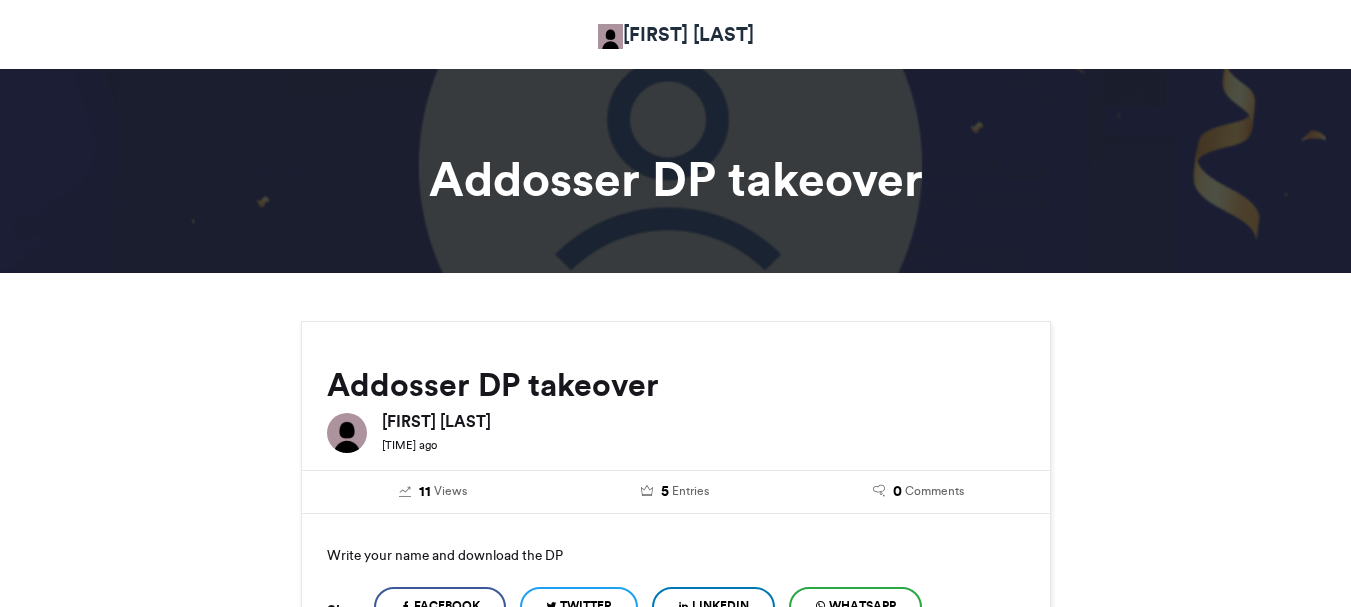scroll, scrollTop: 0, scrollLeft: 0, axis: both 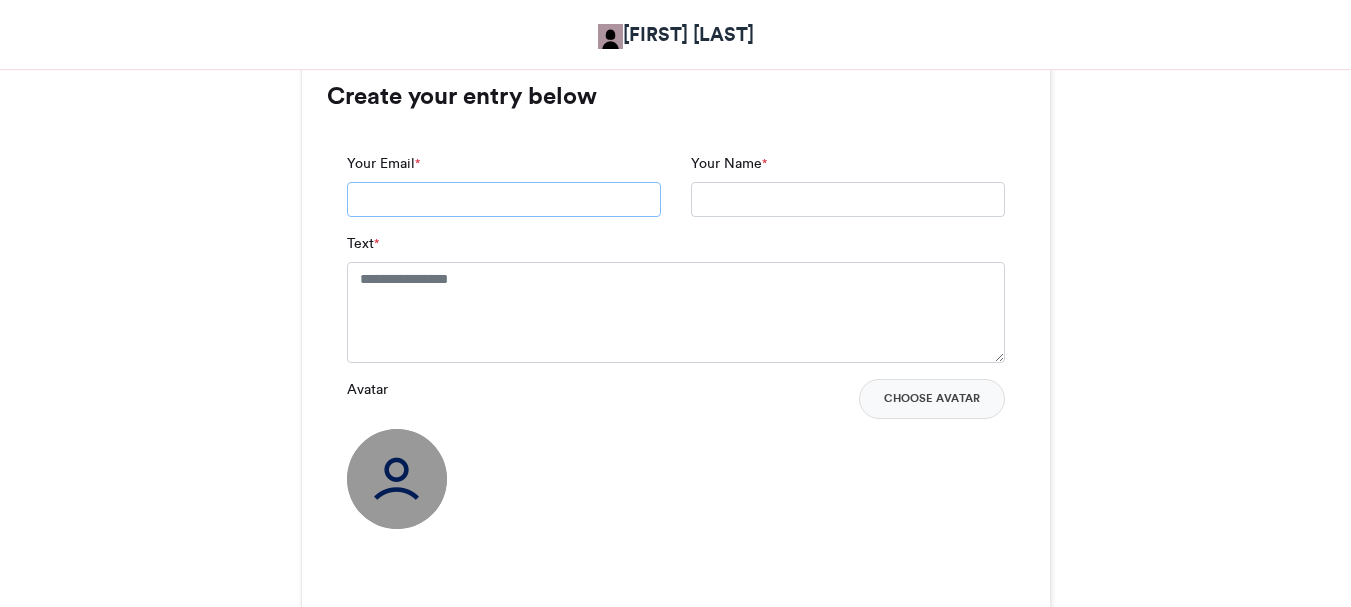 click on "Your Email  *" at bounding box center (504, 200) 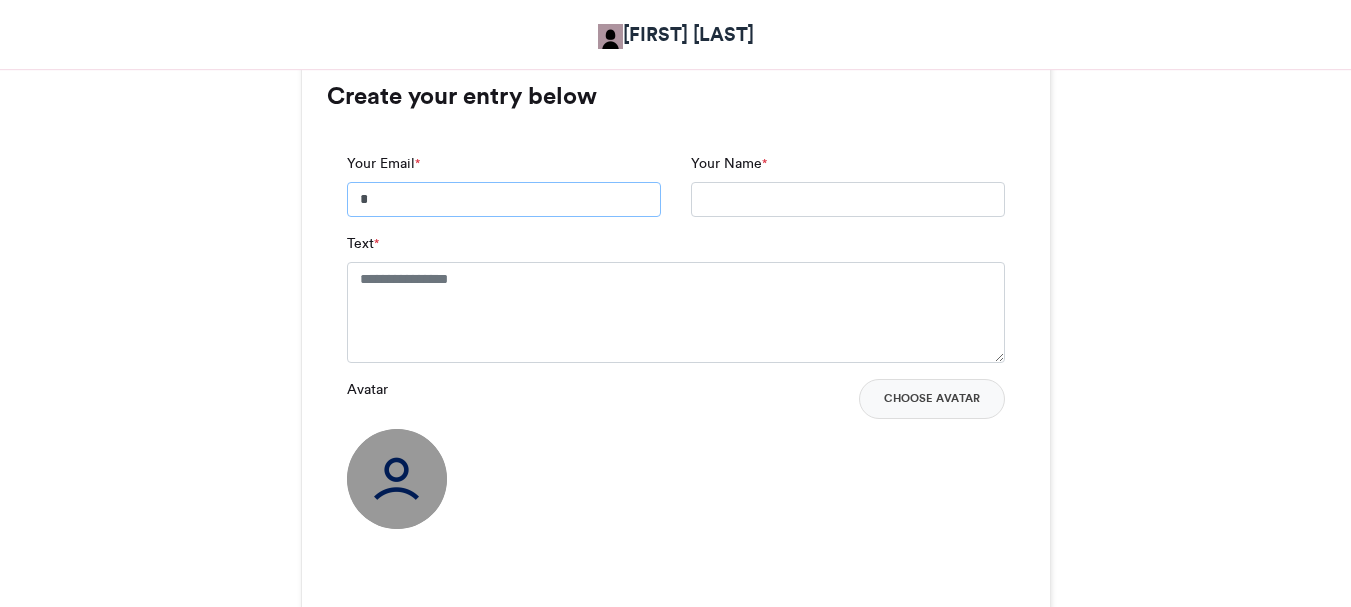 type on "**********" 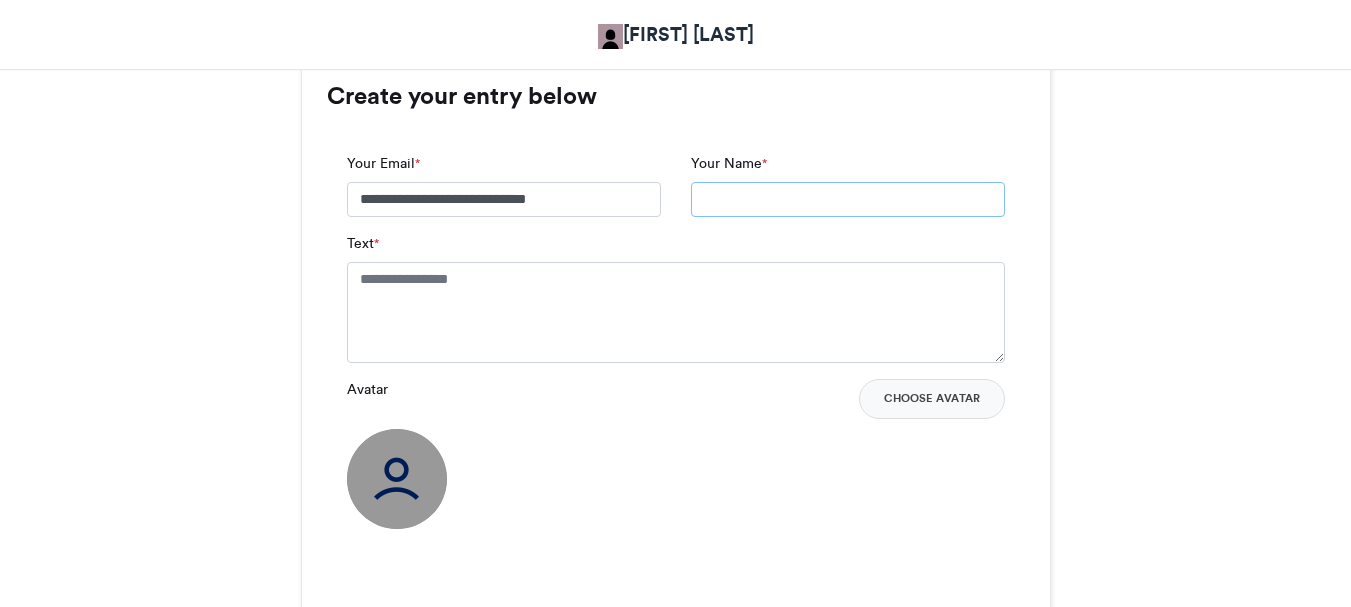 click on "Your Name  *" at bounding box center (848, 200) 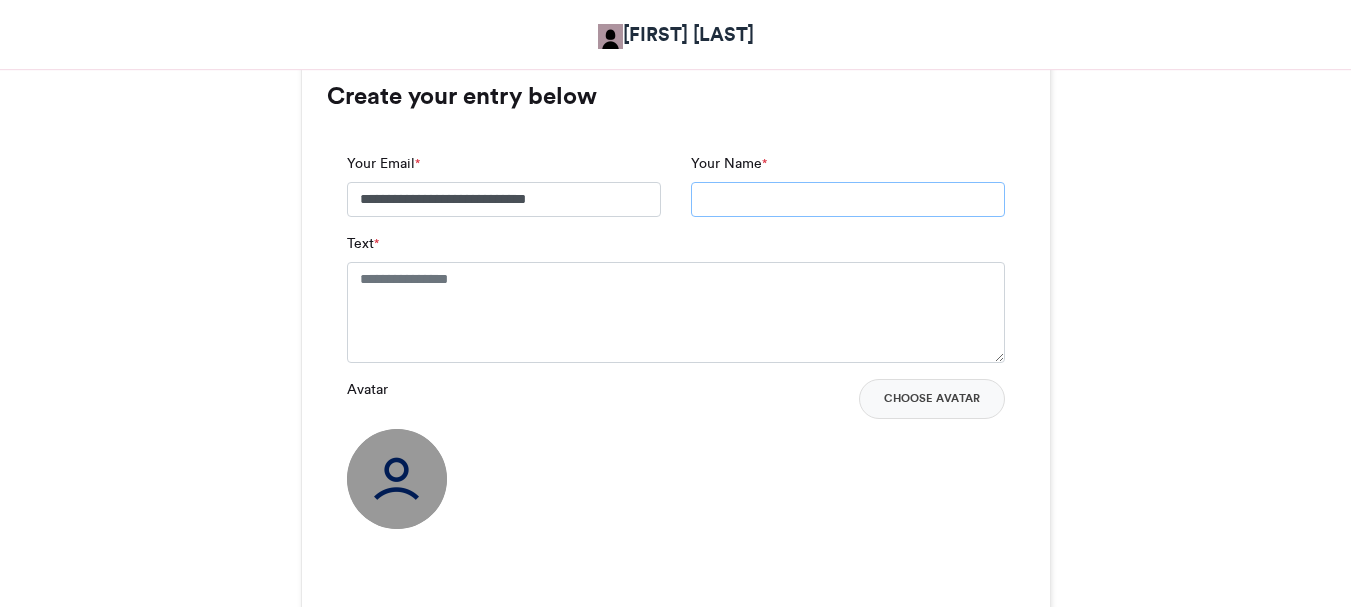 type on "**********" 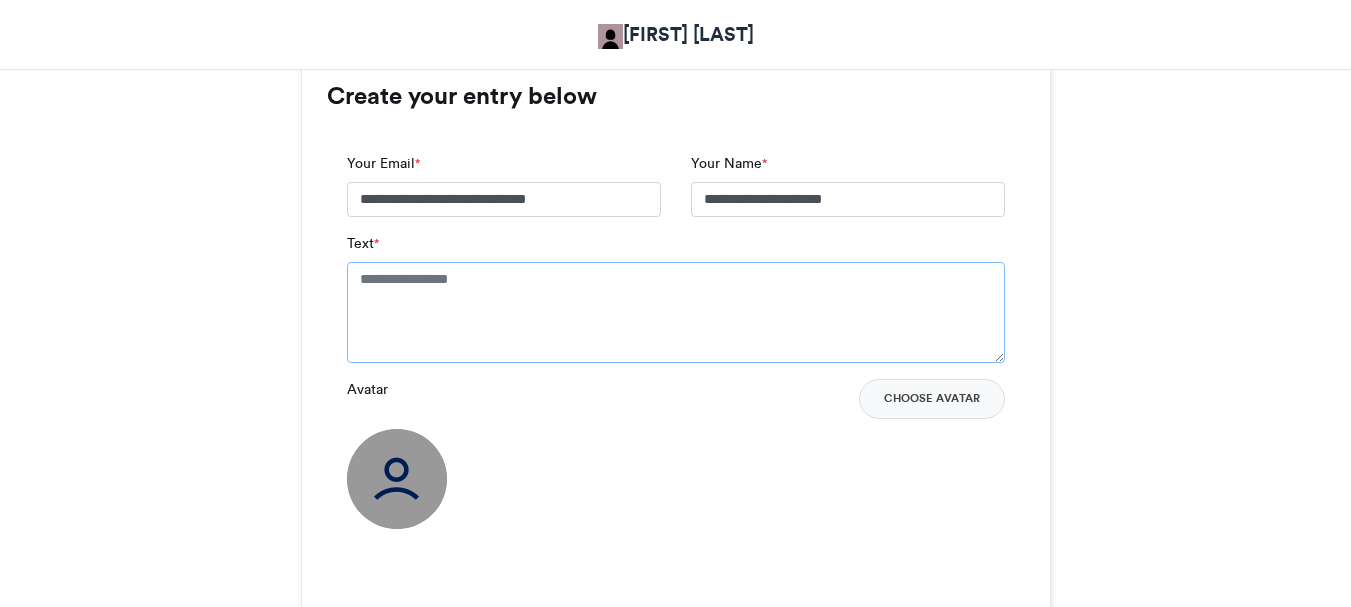 click on "Text  *" at bounding box center (676, 312) 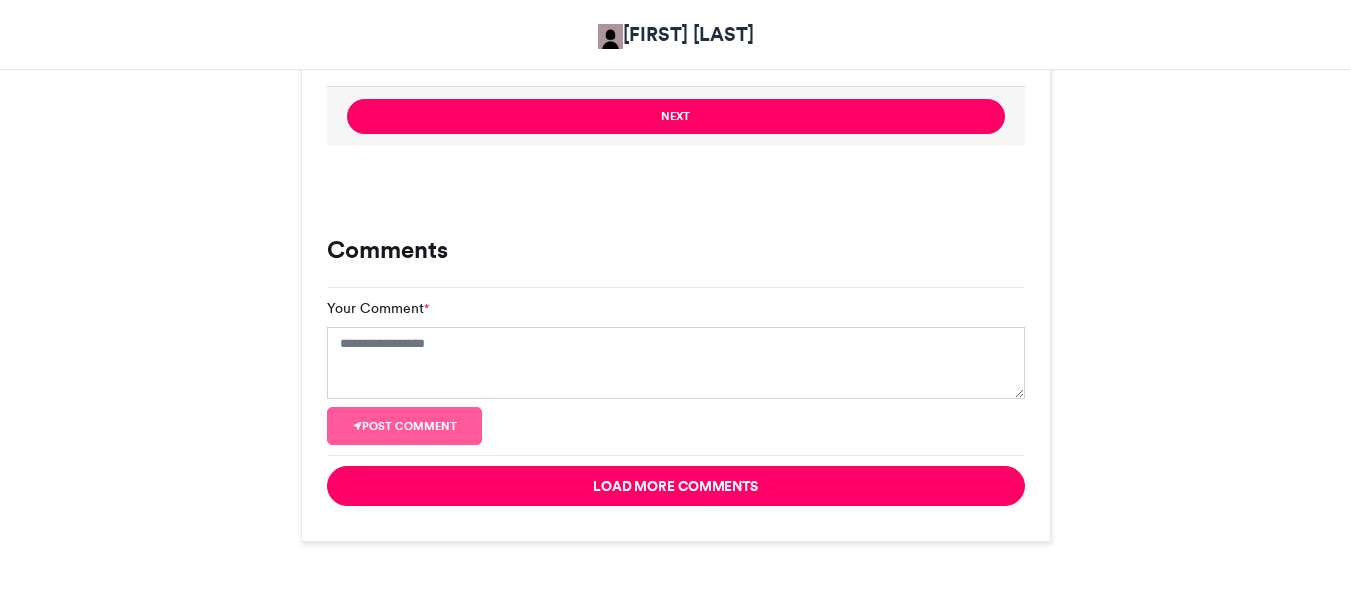 scroll, scrollTop: 1945, scrollLeft: 0, axis: vertical 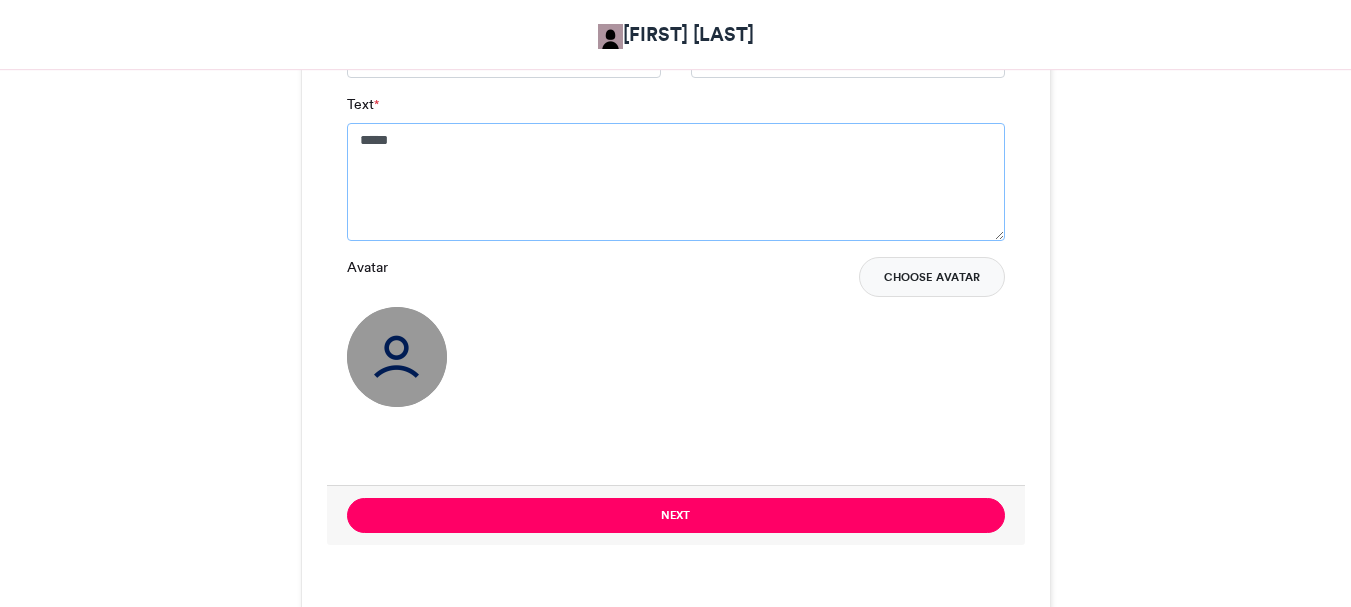 type on "*****" 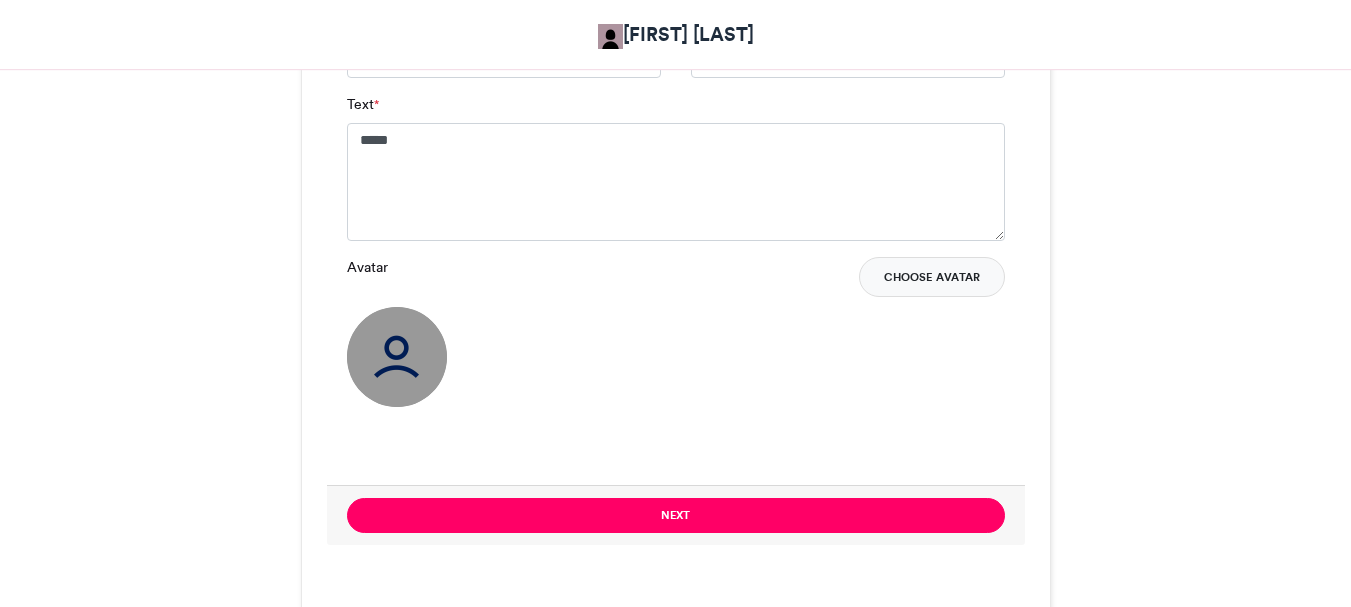 click on "Choose Avatar" at bounding box center (932, 277) 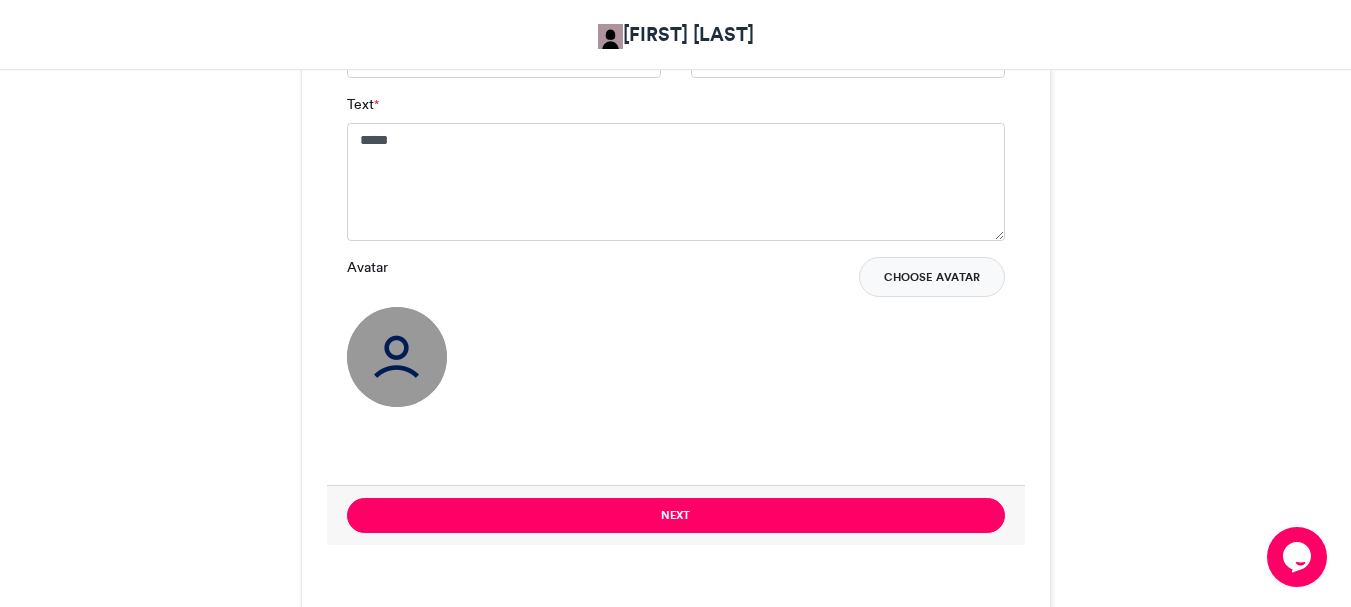 scroll, scrollTop: 0, scrollLeft: 0, axis: both 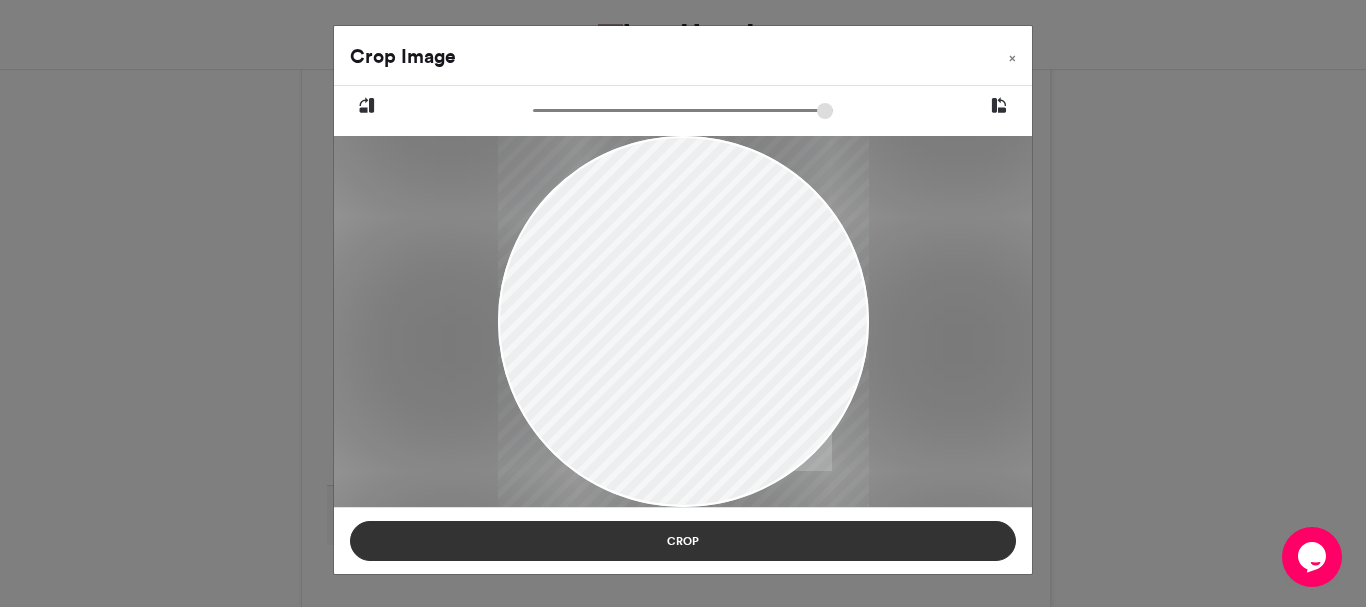 click on "Crop" at bounding box center [683, 541] 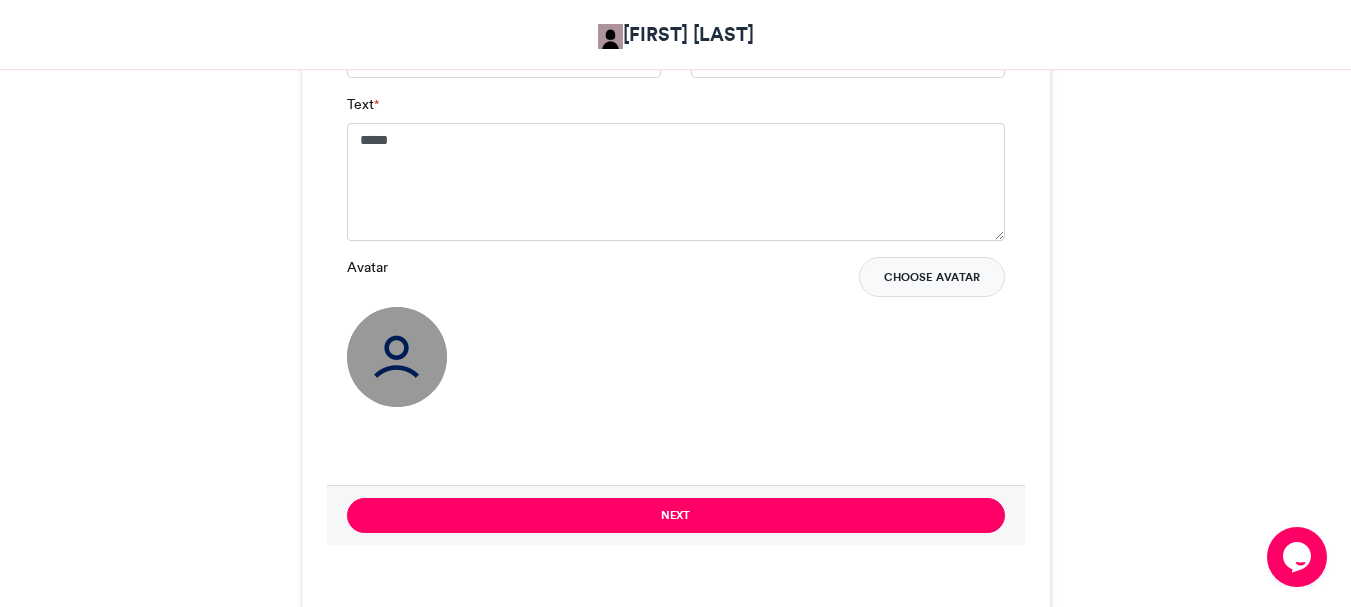 click on "Choose Avatar" at bounding box center (932, 277) 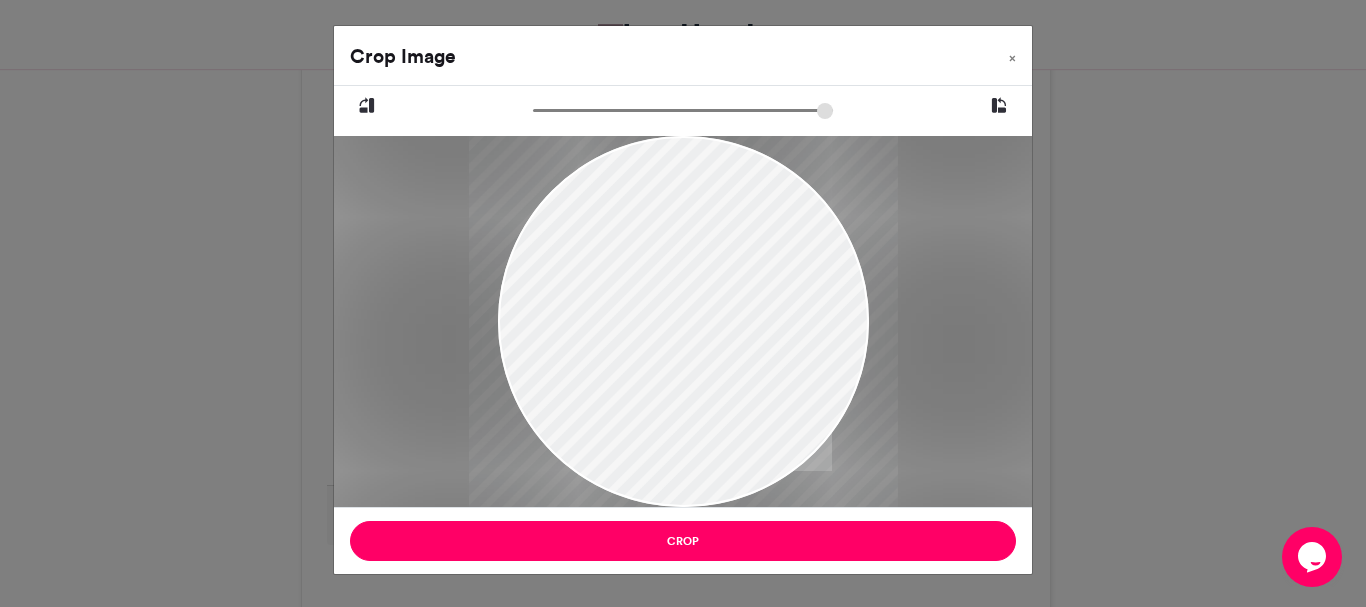 drag, startPoint x: 537, startPoint y: 108, endPoint x: 569, endPoint y: 109, distance: 32.01562 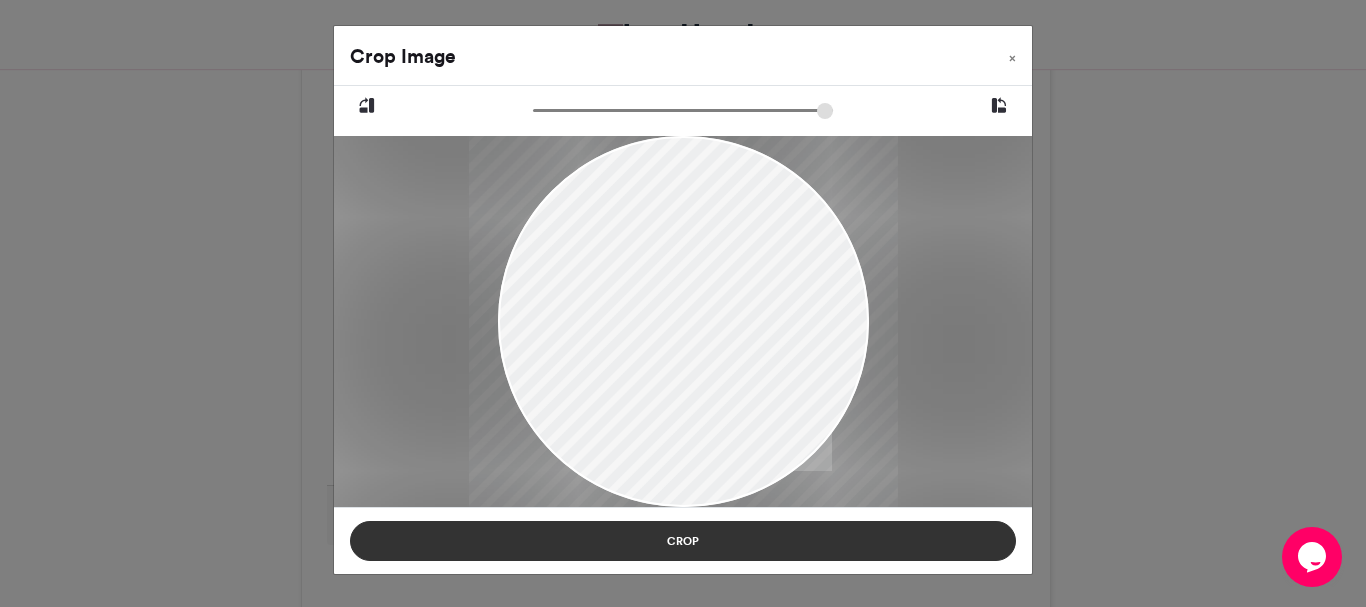 click on "Crop" at bounding box center (683, 541) 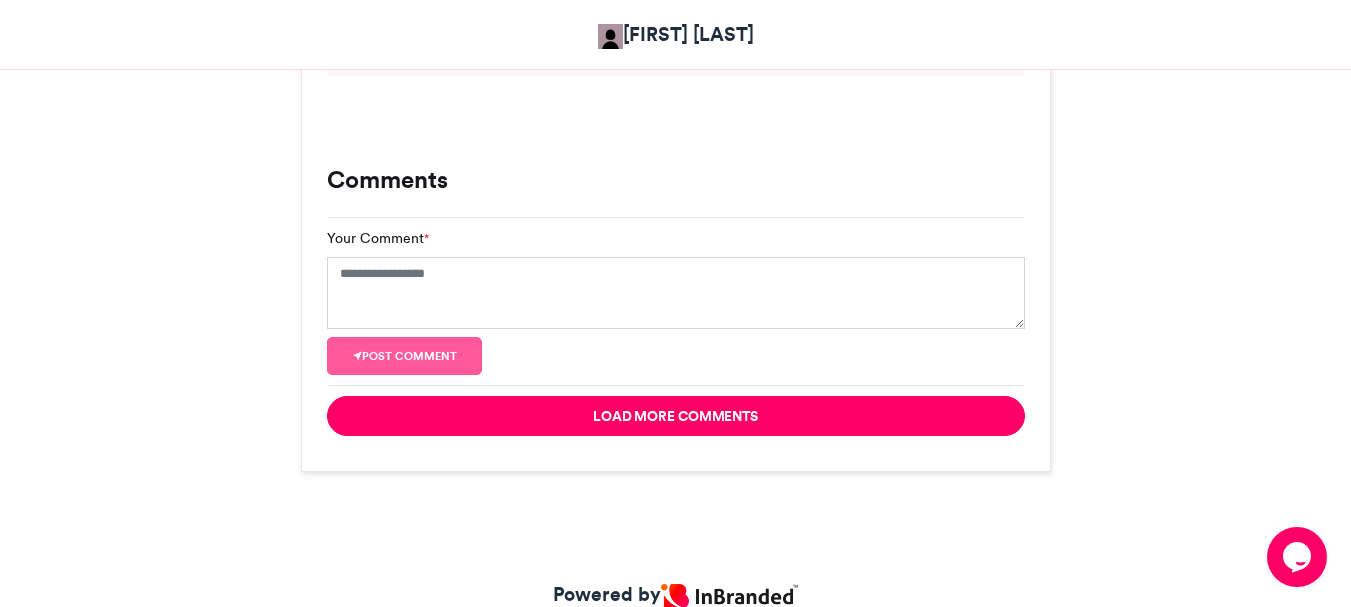 scroll, scrollTop: 1987, scrollLeft: 0, axis: vertical 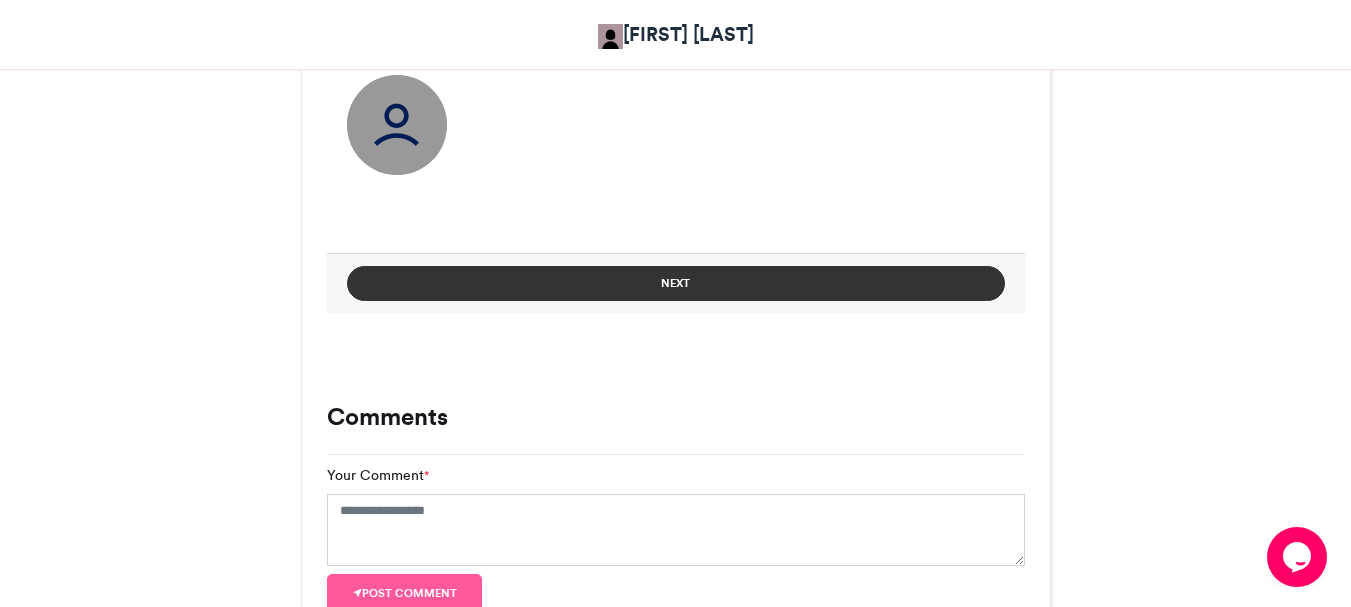 click on "Next" at bounding box center [676, 283] 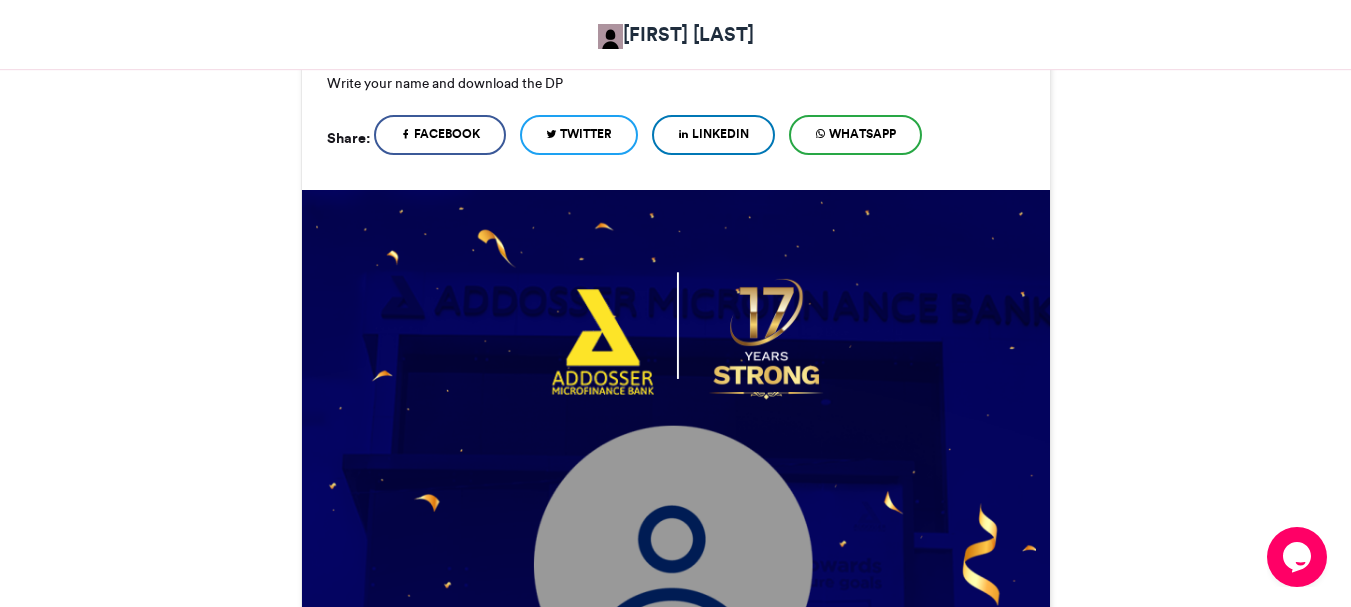 scroll, scrollTop: 1199, scrollLeft: 0, axis: vertical 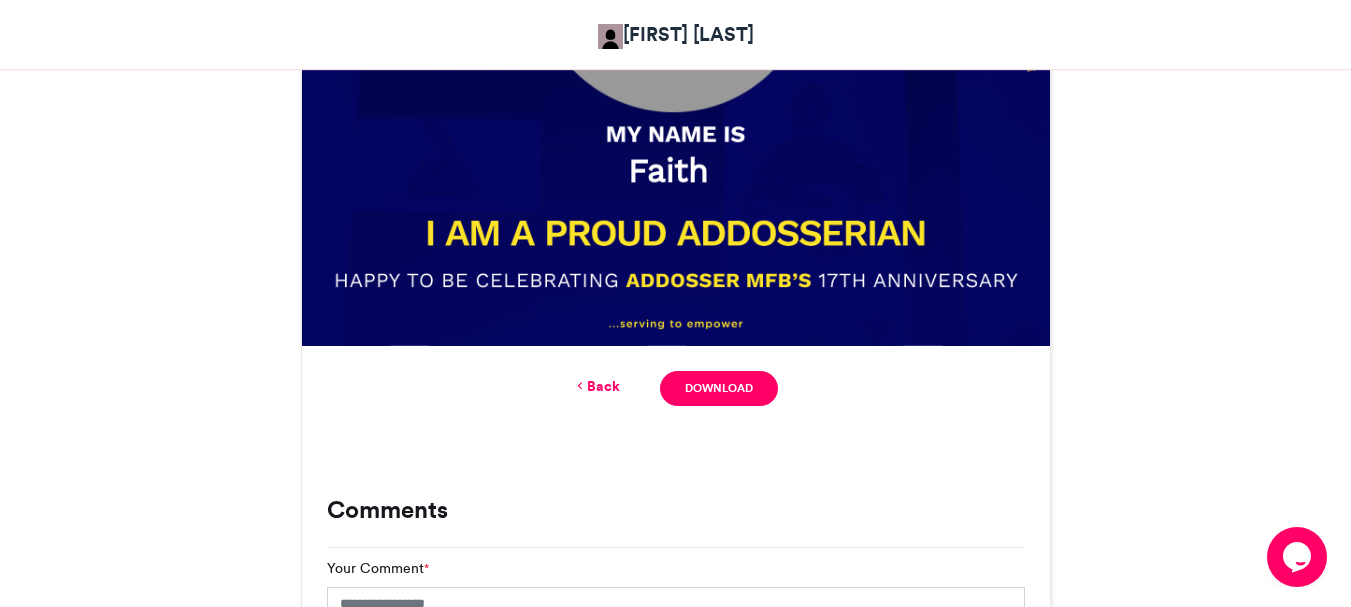 click on "Back" at bounding box center [596, 386] 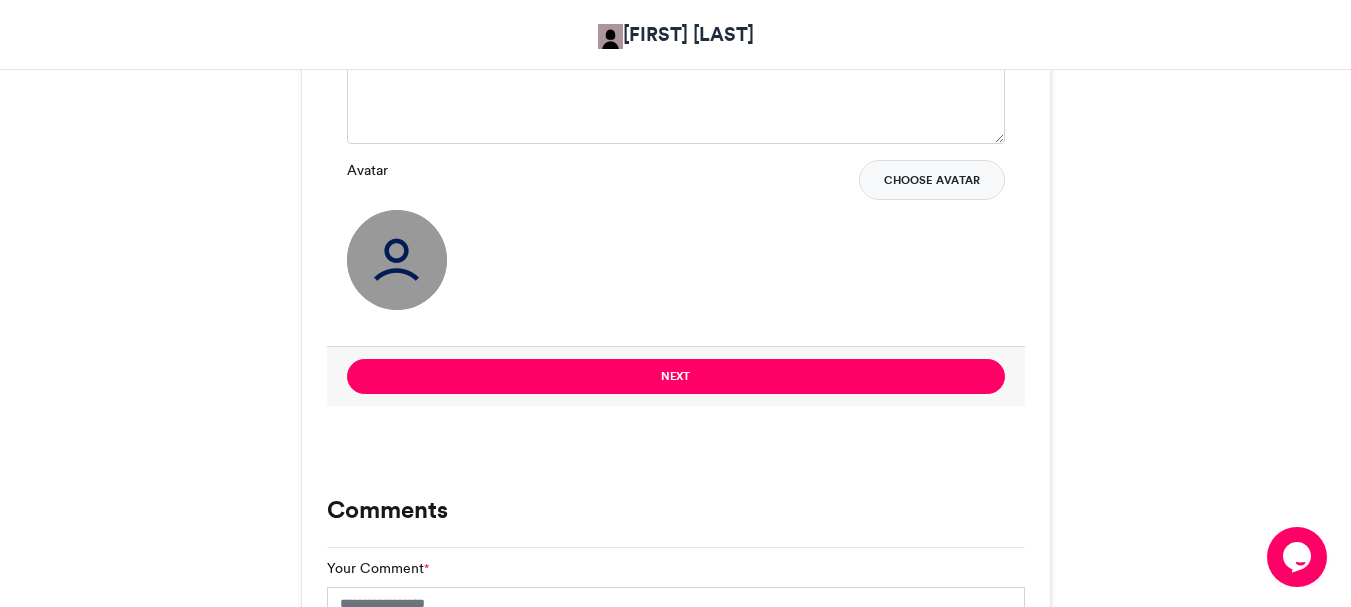 click on "Choose Avatar" at bounding box center (932, 180) 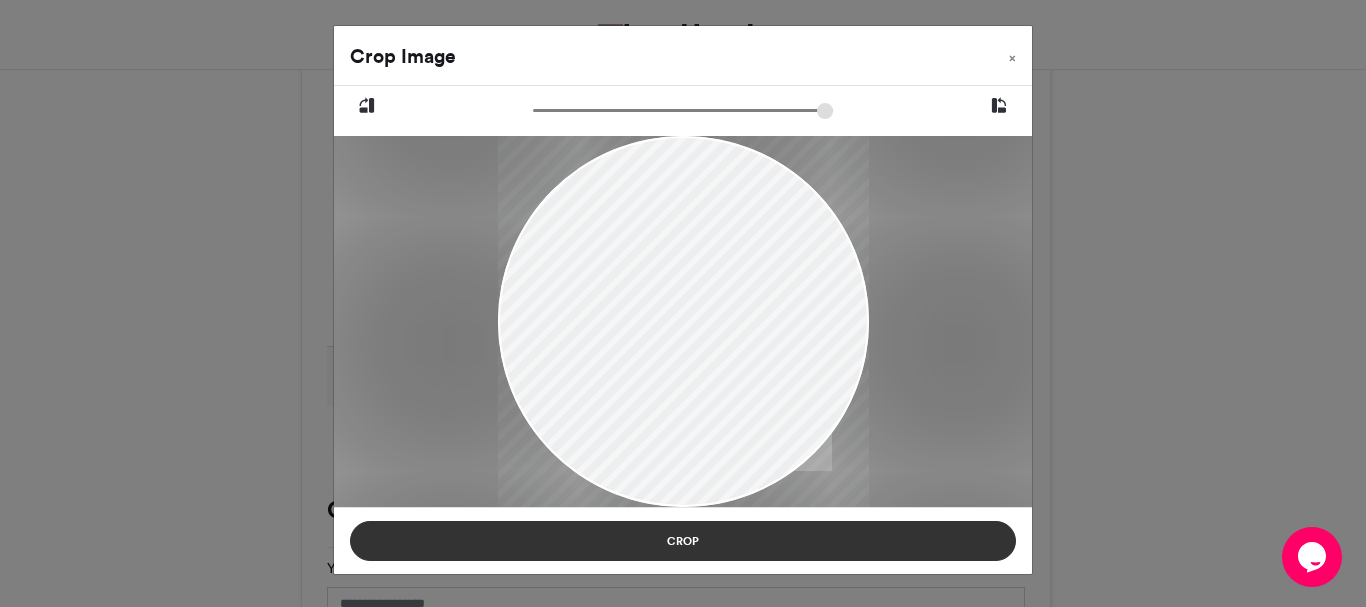 click on "Crop" at bounding box center [683, 541] 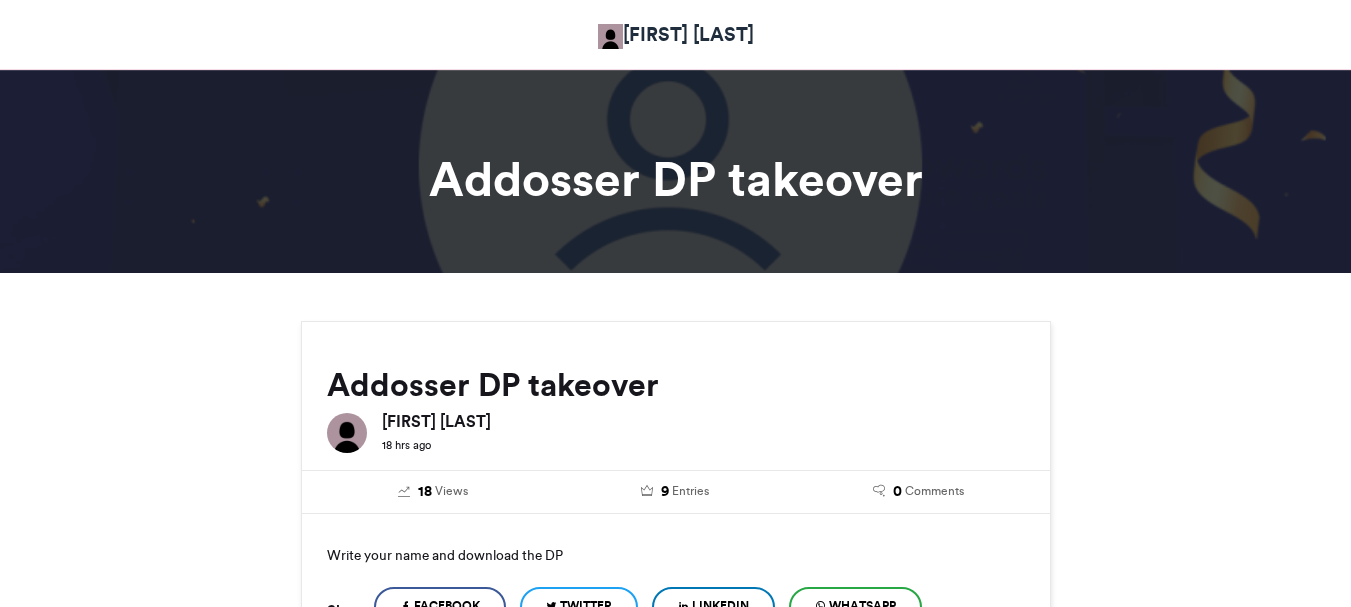 scroll, scrollTop: 1585, scrollLeft: 0, axis: vertical 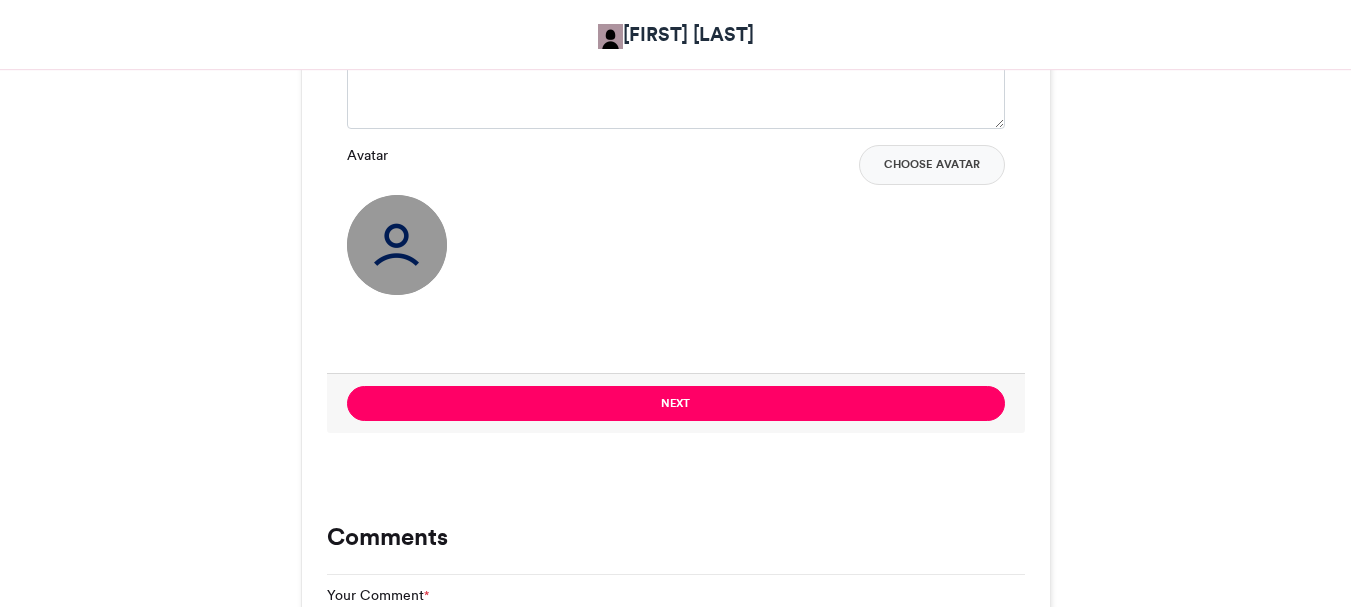 click at bounding box center (397, 245) 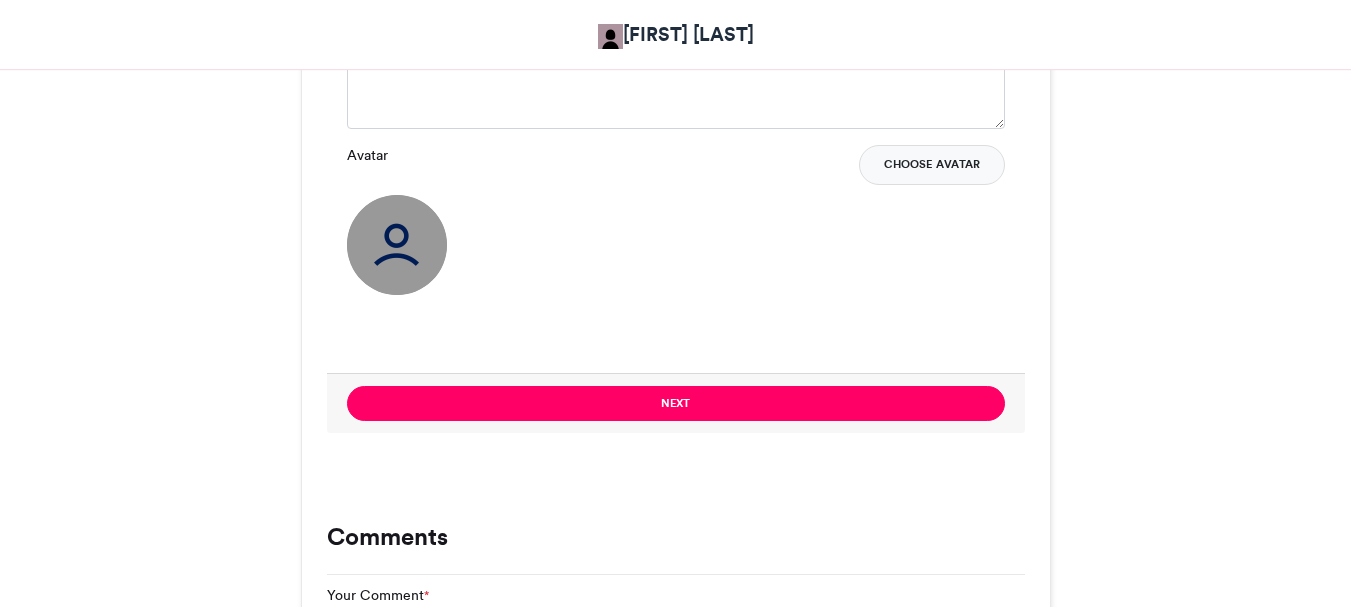 click on "Choose Avatar" at bounding box center [932, 165] 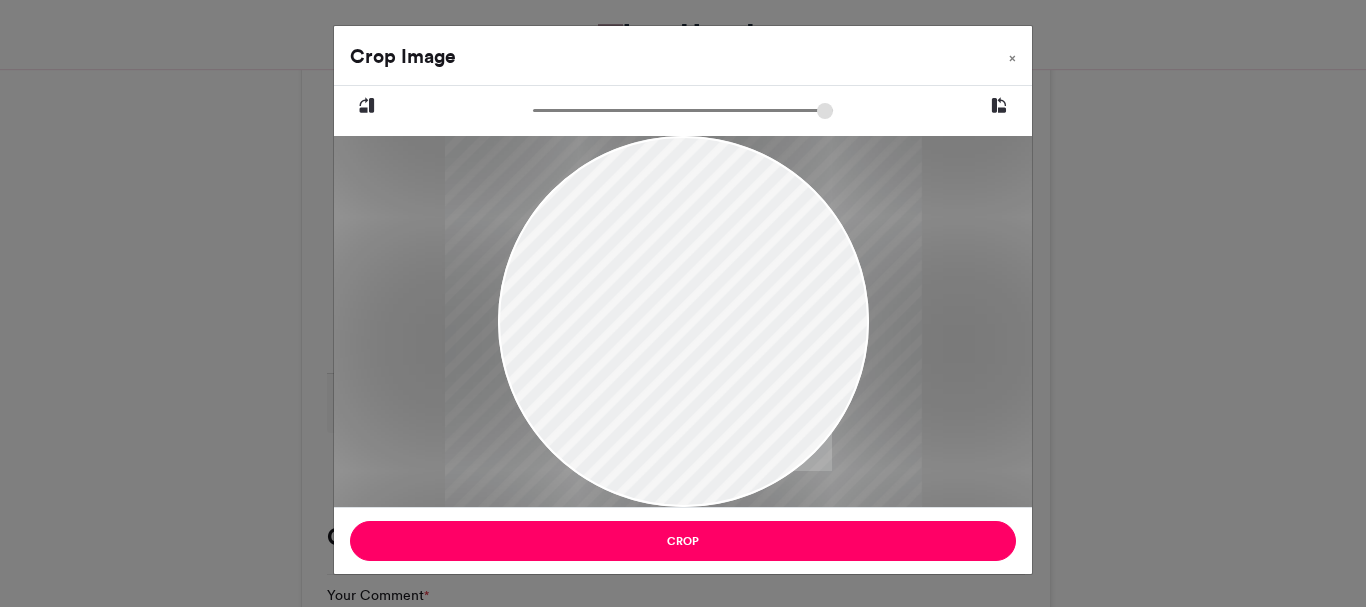 drag, startPoint x: 540, startPoint y: 108, endPoint x: 592, endPoint y: 104, distance: 52.153618 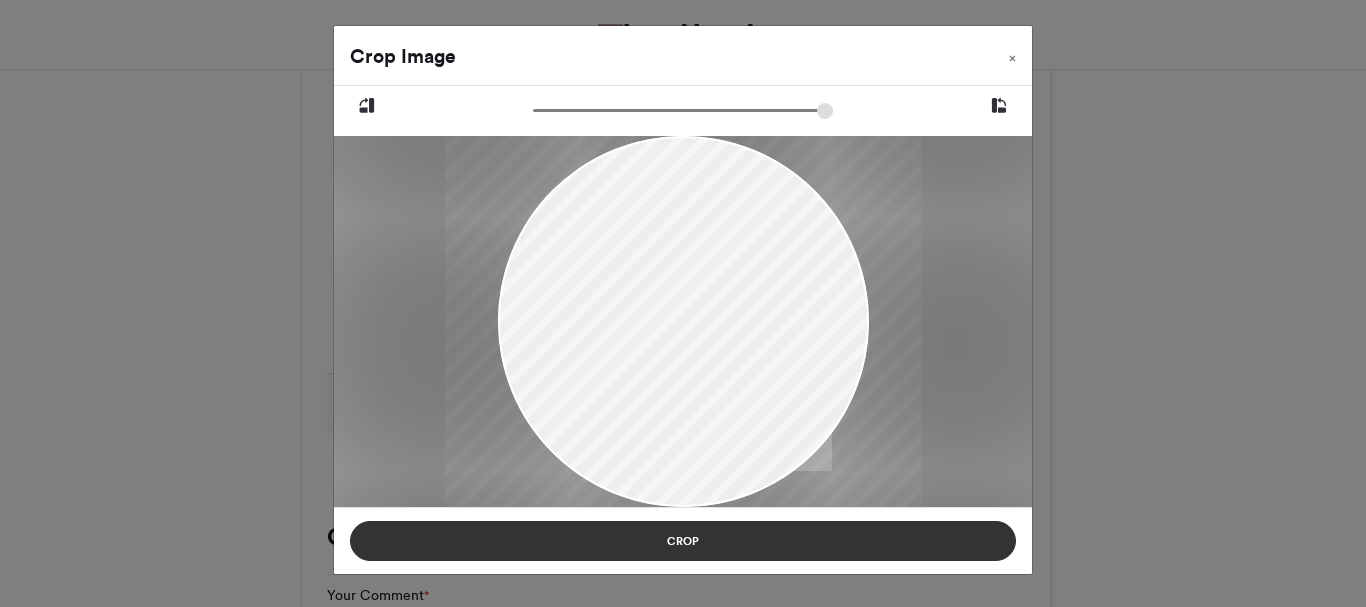 click on "Crop" at bounding box center [683, 541] 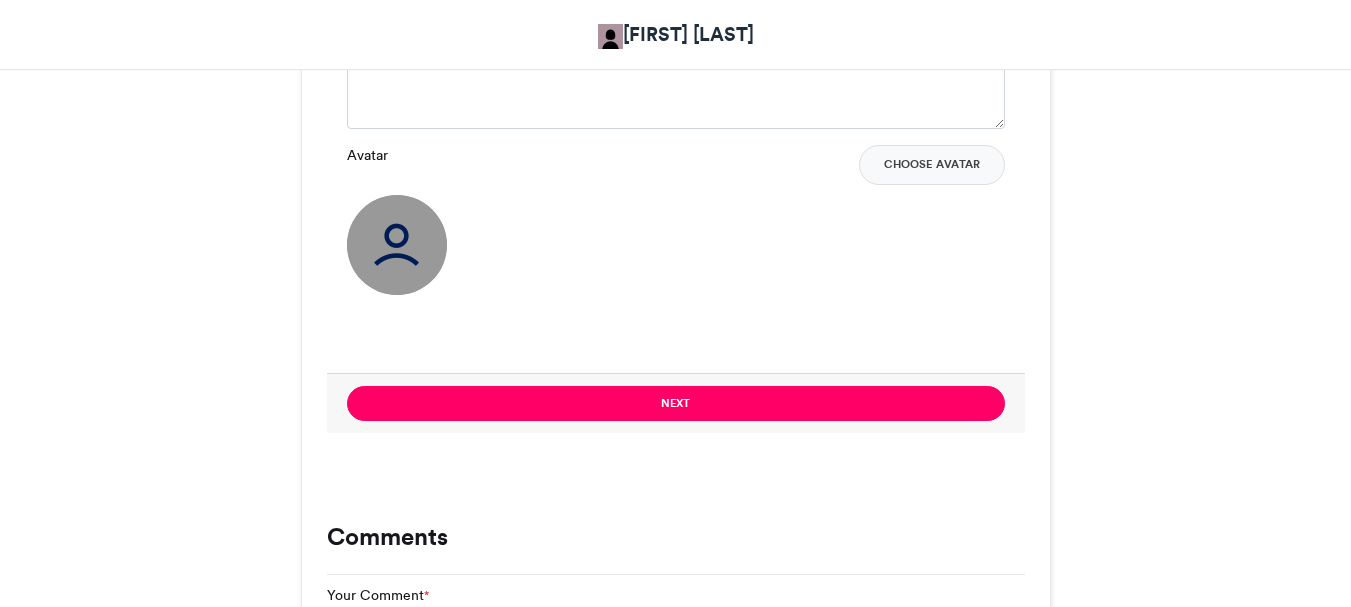 scroll, scrollTop: 1587, scrollLeft: 0, axis: vertical 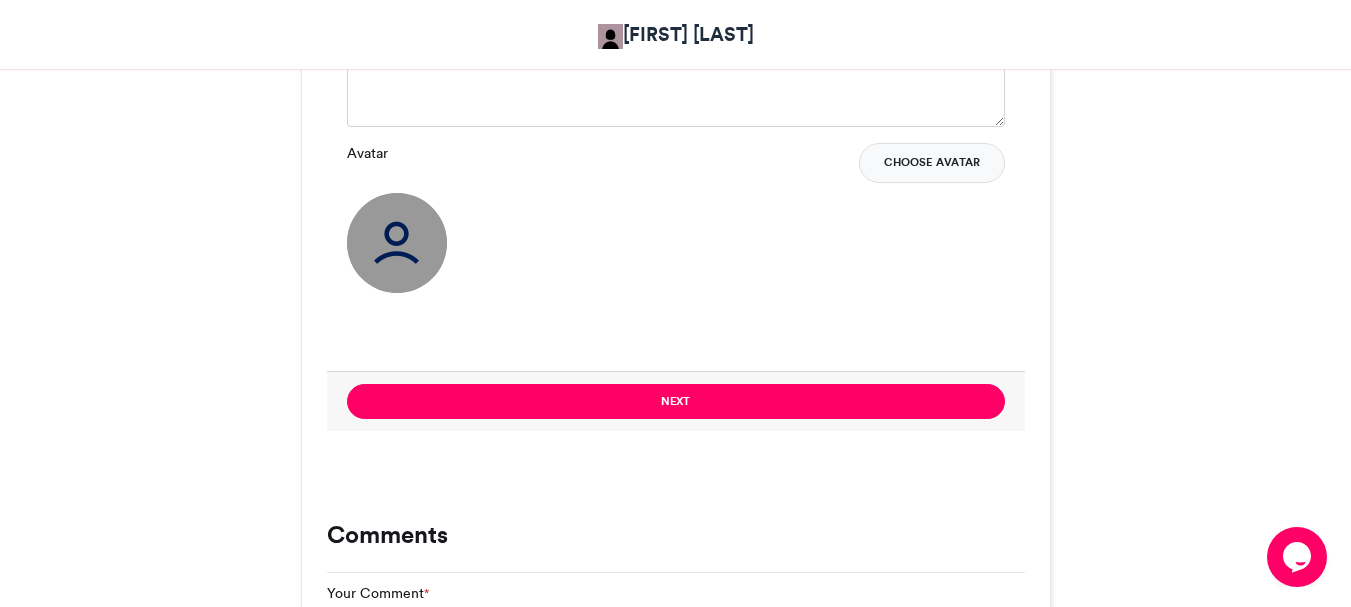click on "Choose Avatar" at bounding box center (932, 163) 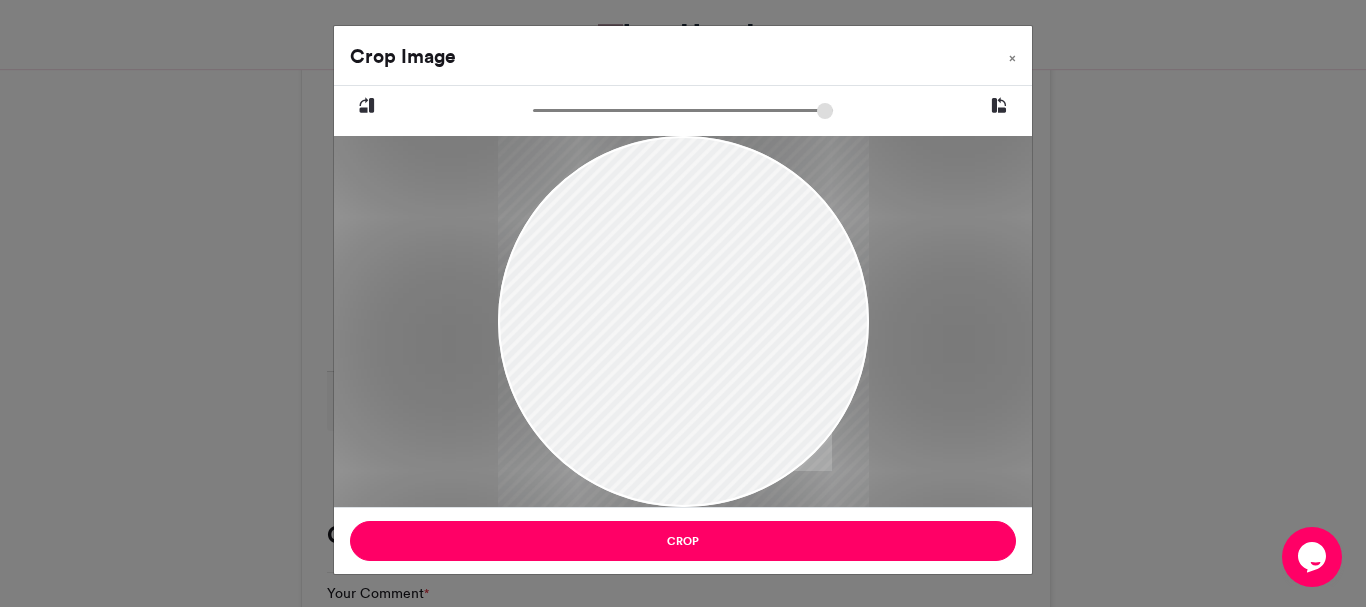 drag, startPoint x: 529, startPoint y: 217, endPoint x: 655, endPoint y: 235, distance: 127.27922 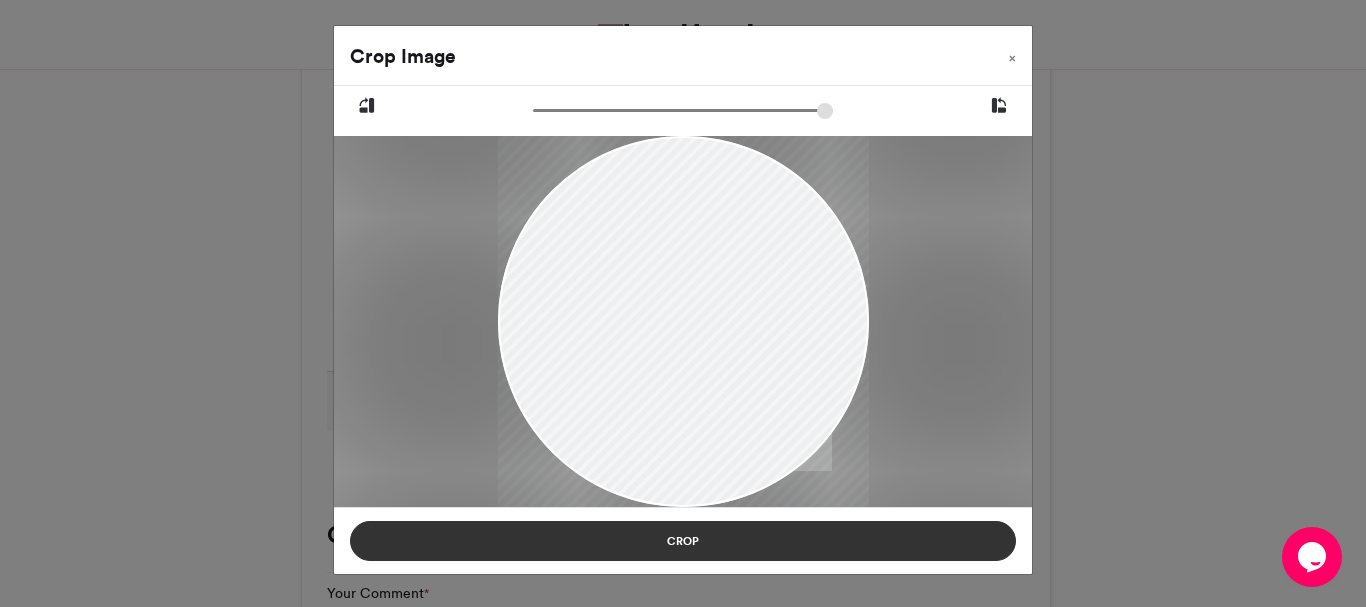 click on "Crop" at bounding box center (683, 541) 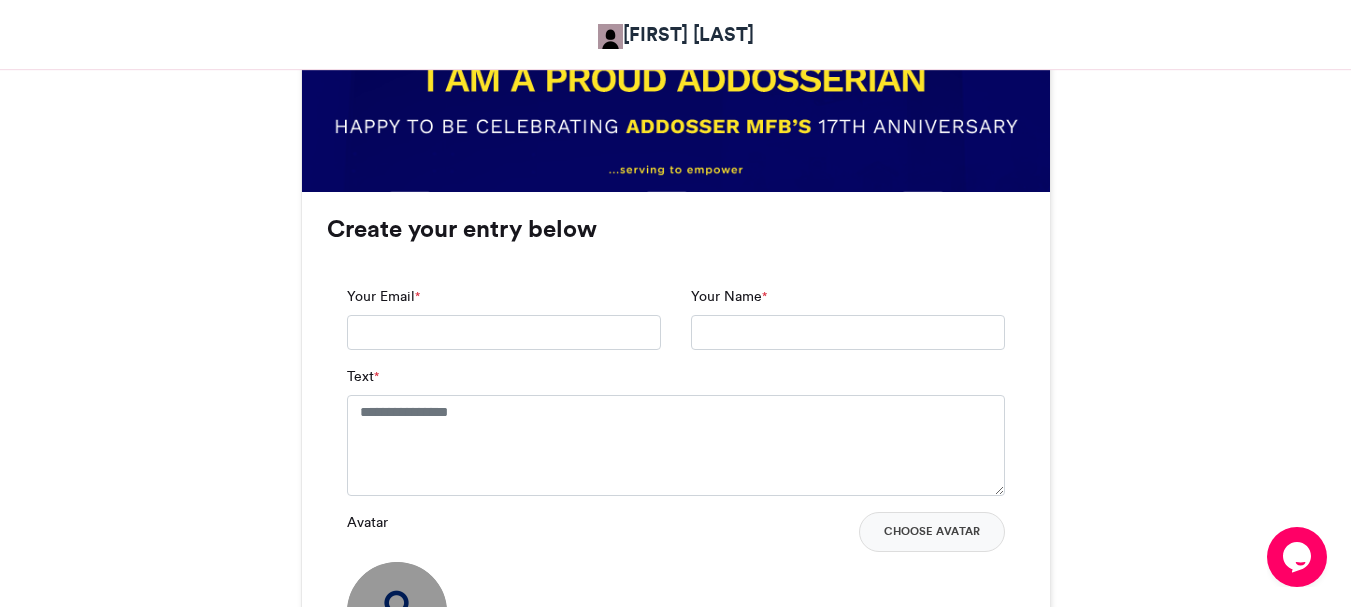 scroll, scrollTop: 1200, scrollLeft: 0, axis: vertical 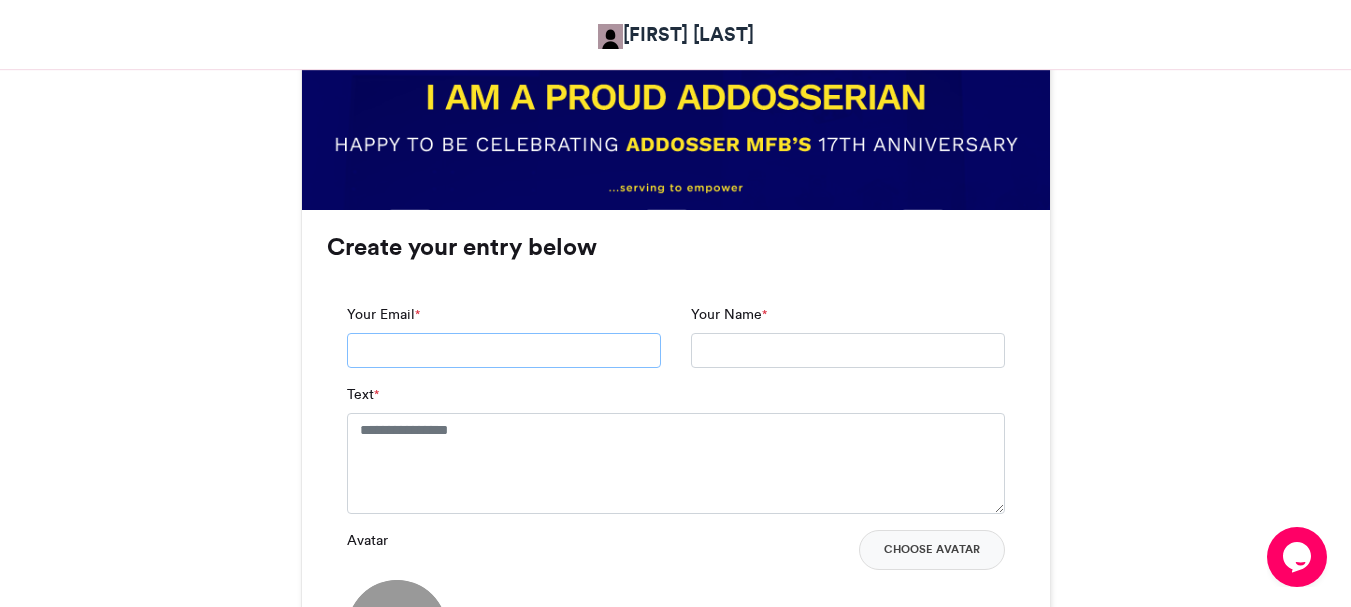 click on "Your Email  *" at bounding box center (504, 351) 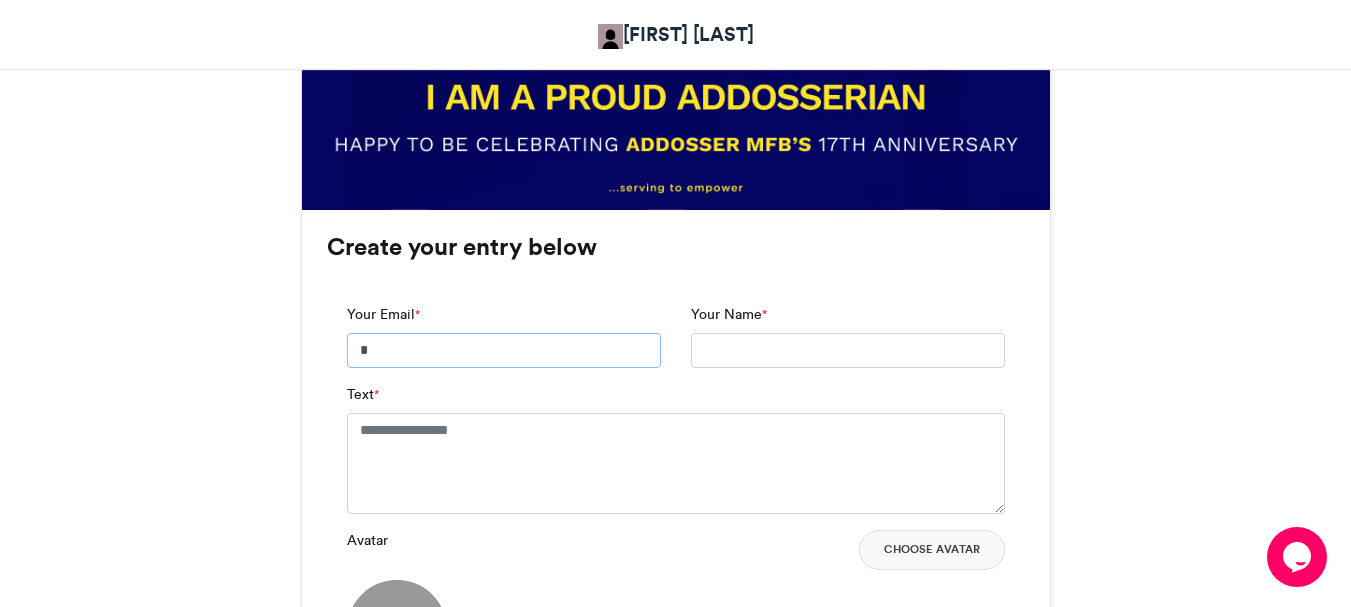 type on "**********" 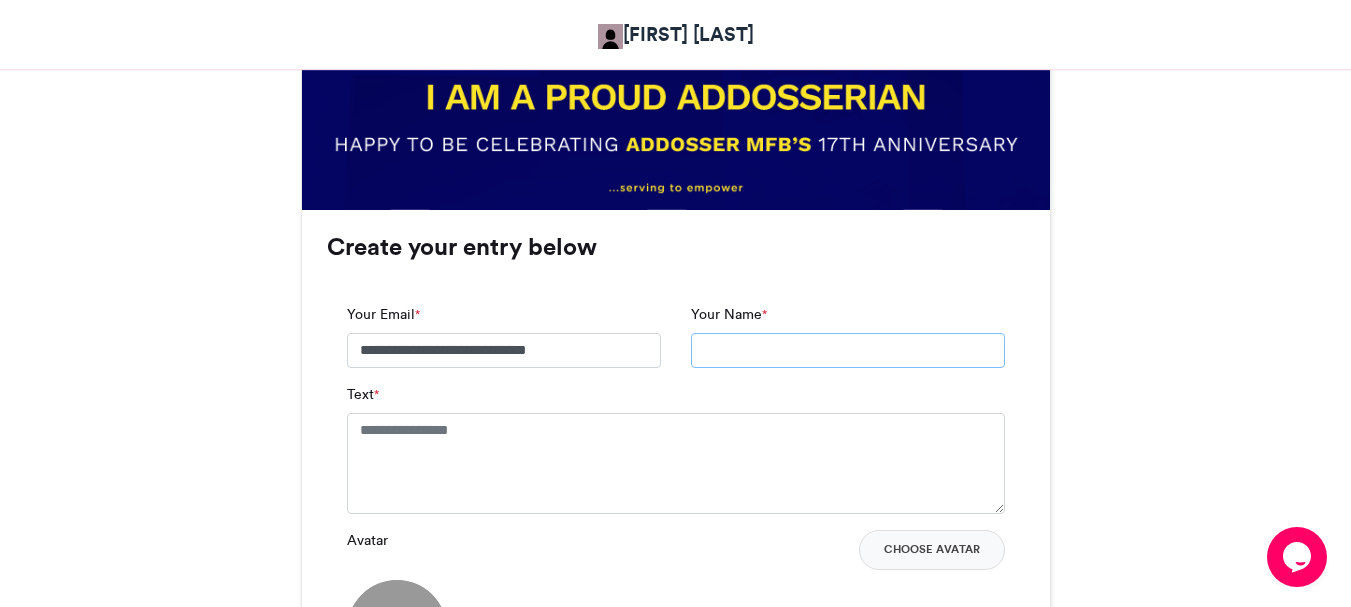 click on "Your Name  *" at bounding box center (848, 351) 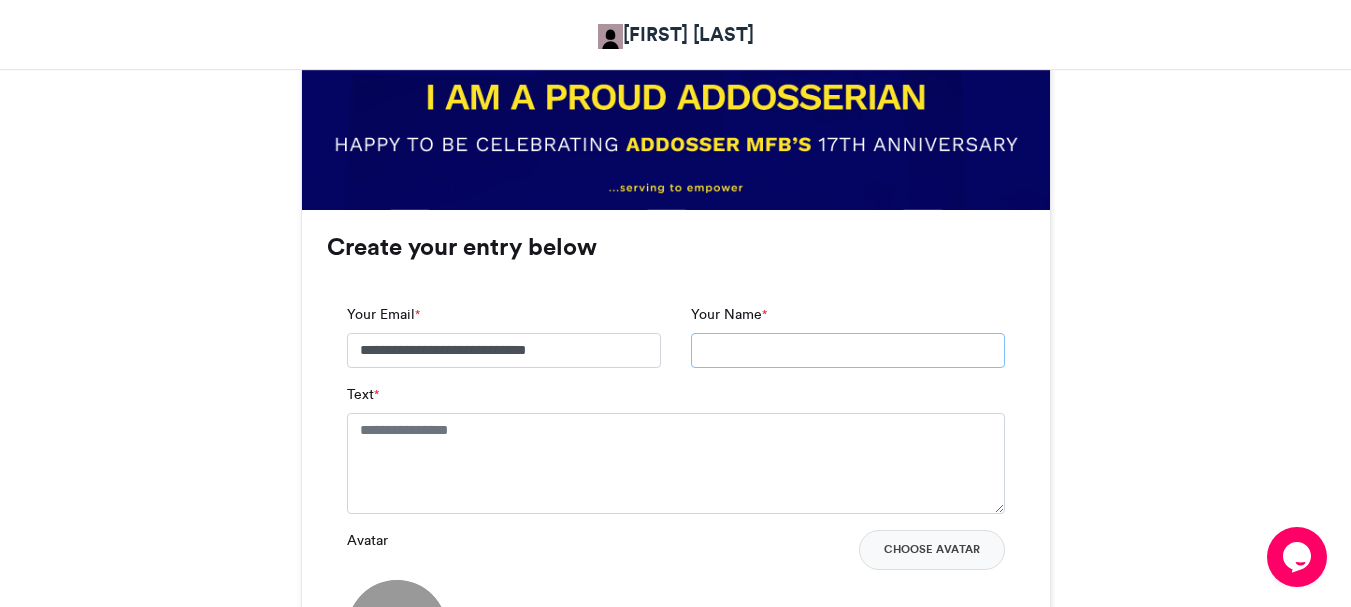 type on "**********" 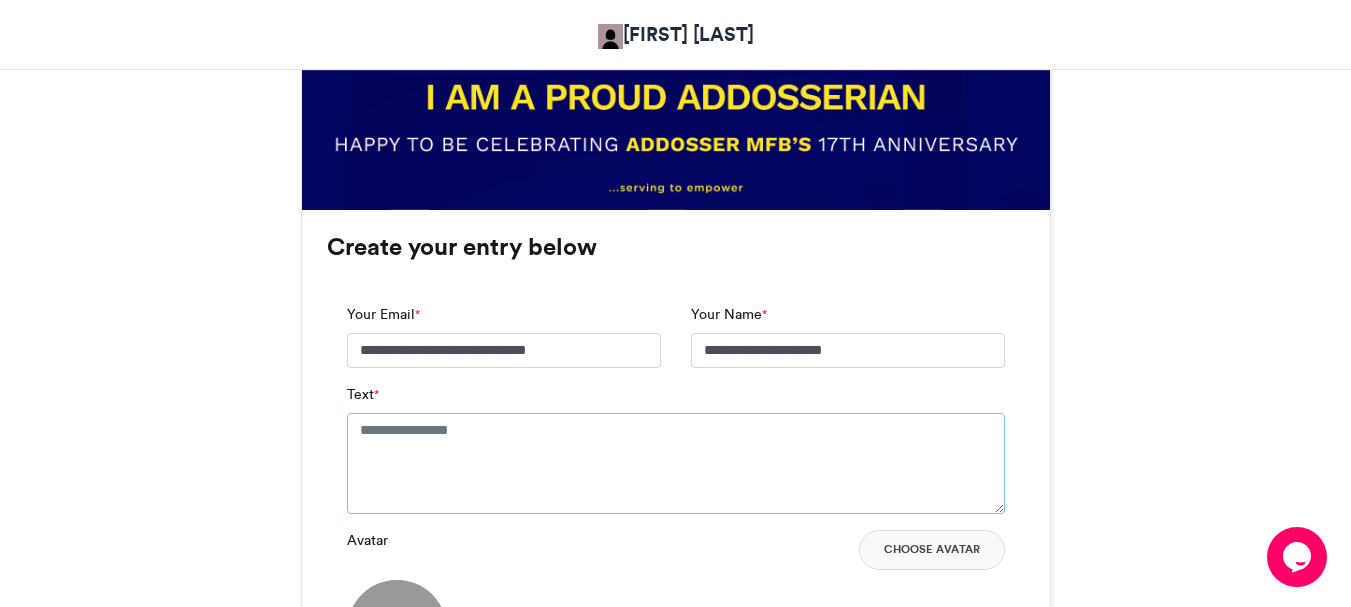 click on "Text  *" at bounding box center [676, 463] 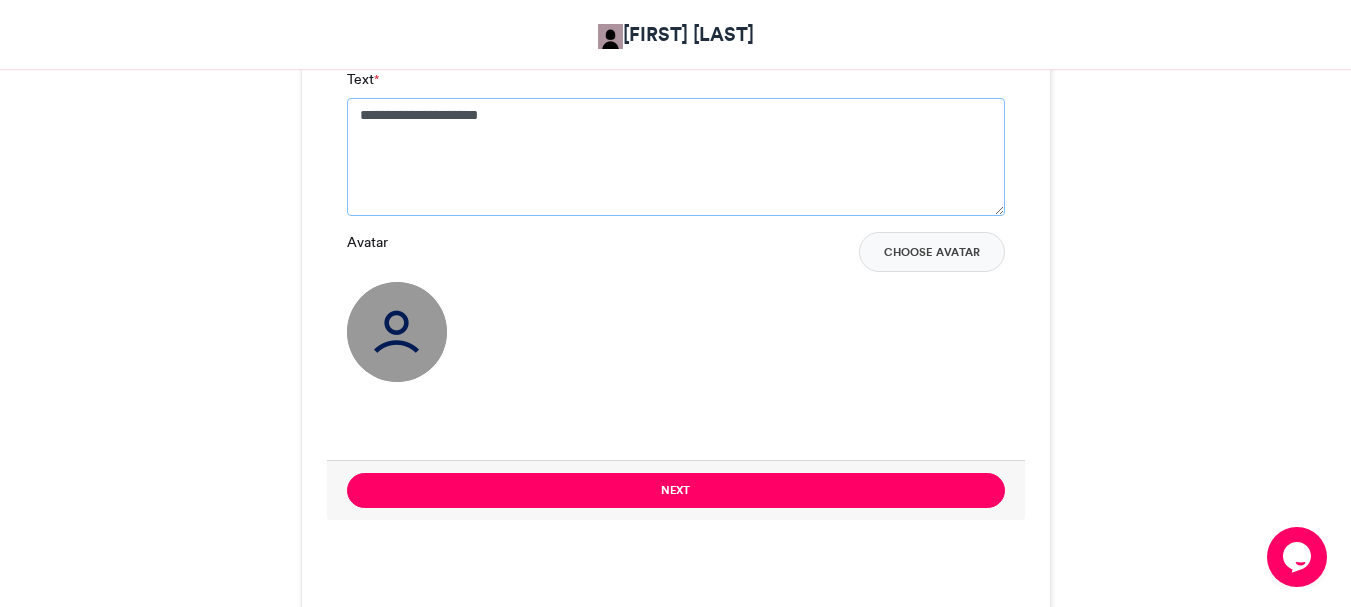 scroll, scrollTop: 1520, scrollLeft: 0, axis: vertical 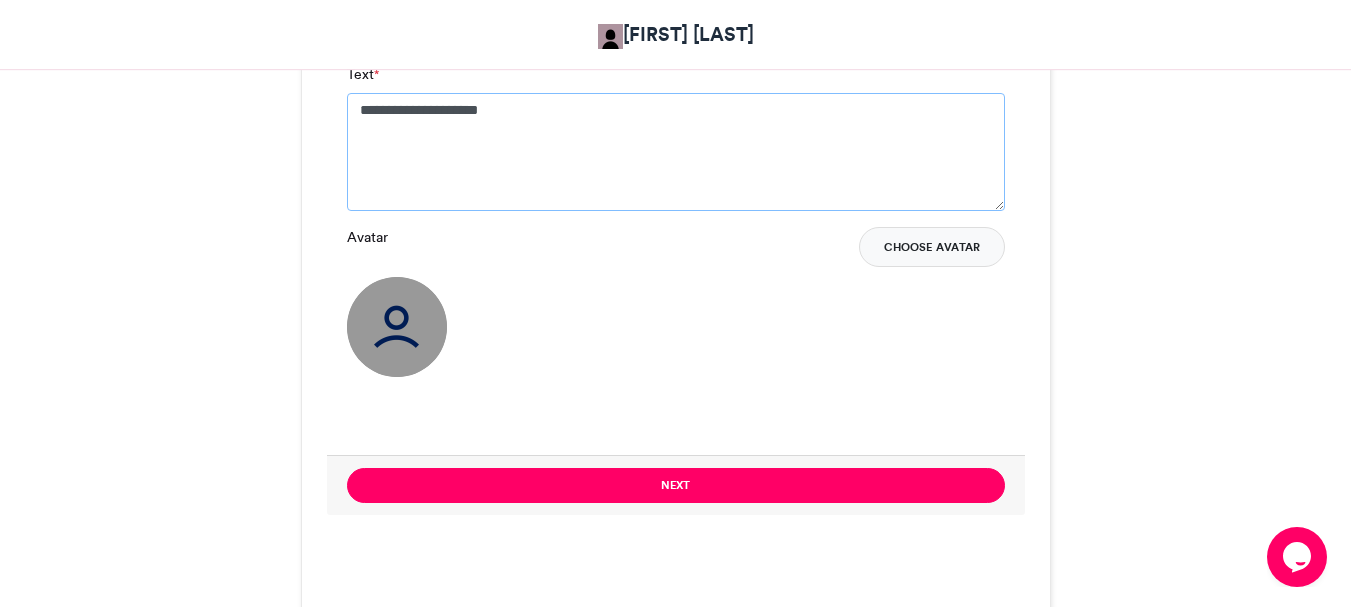 type on "**********" 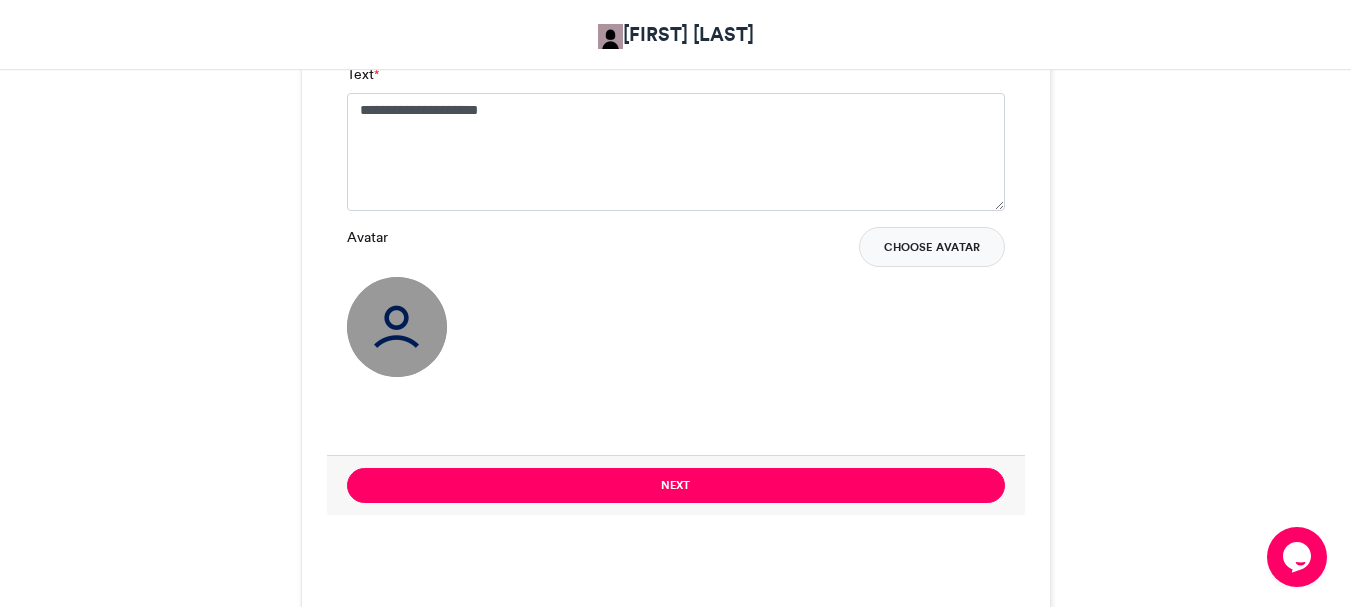 click on "Choose Avatar" at bounding box center [932, 247] 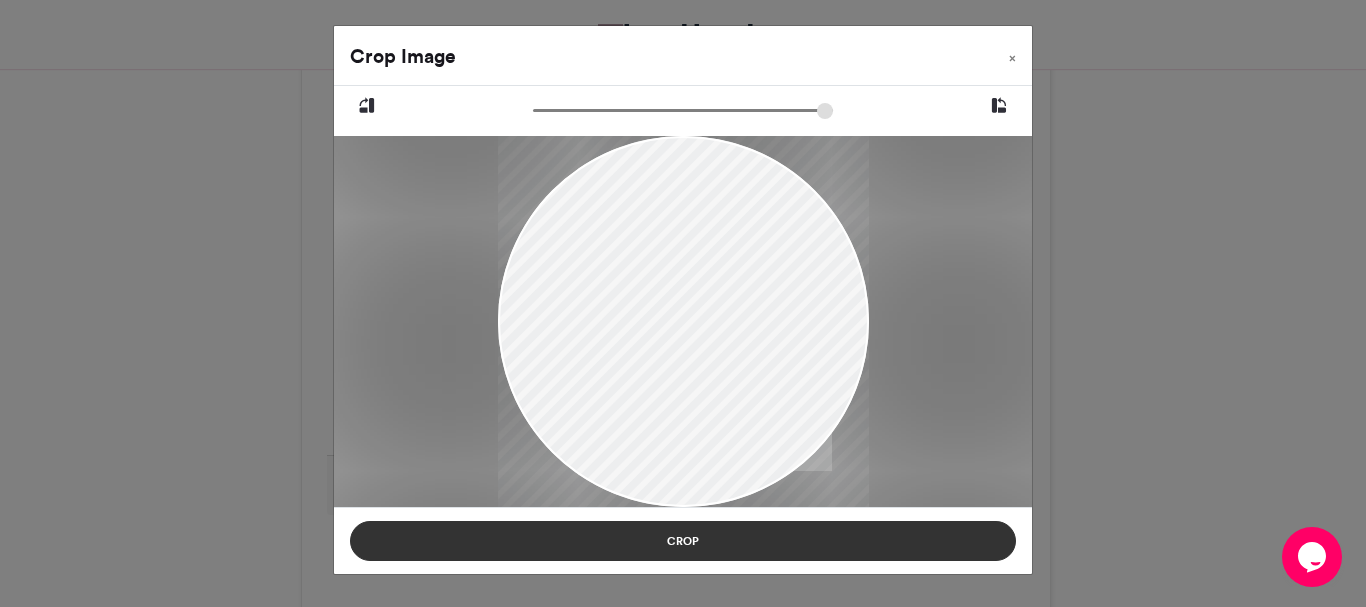 click on "Crop" at bounding box center [683, 541] 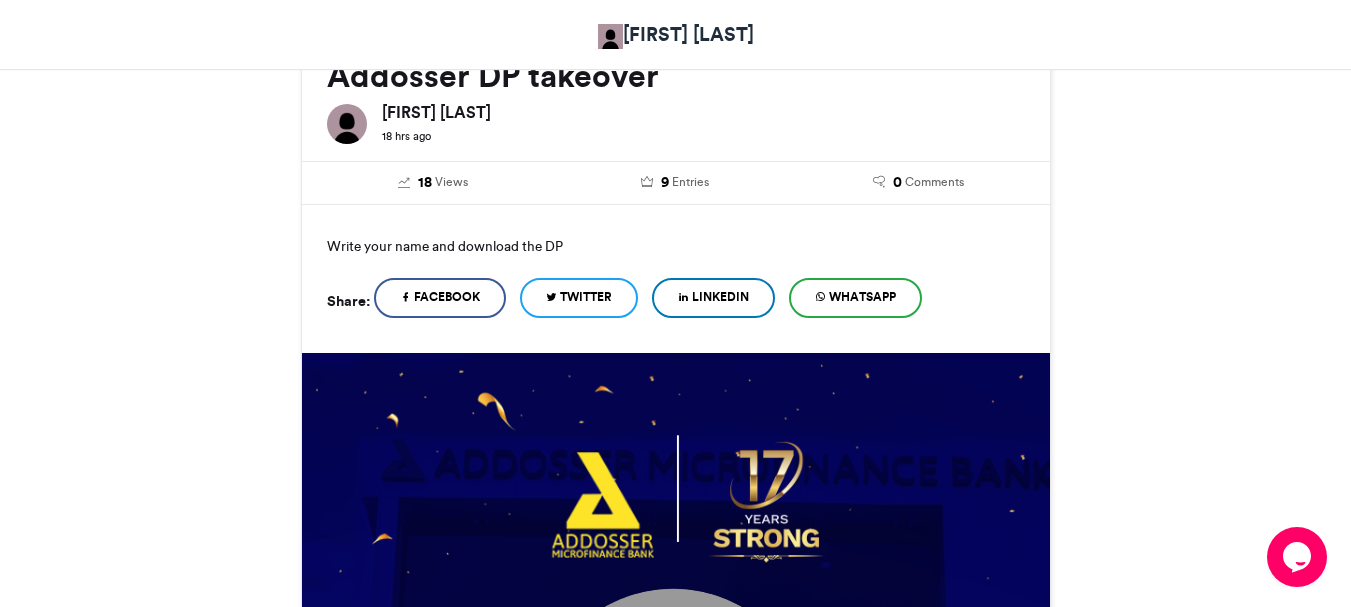 scroll, scrollTop: 281, scrollLeft: 0, axis: vertical 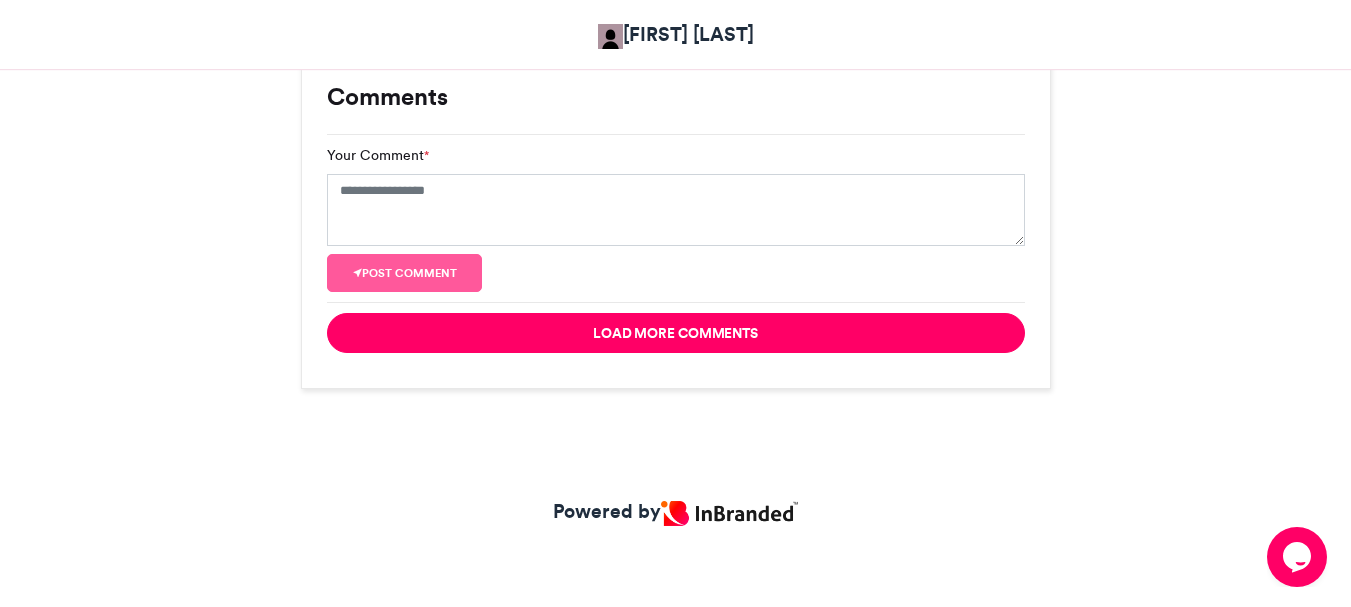 click 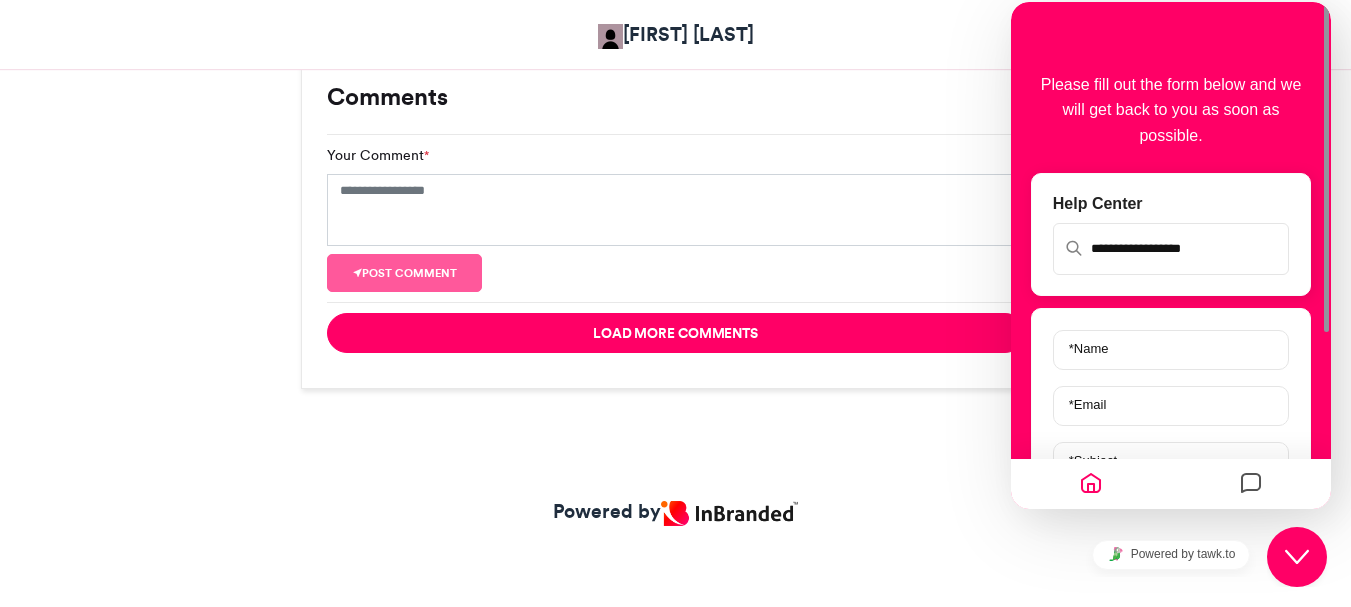 drag, startPoint x: 1328, startPoint y: 295, endPoint x: 1326, endPoint y: 395, distance: 100.02 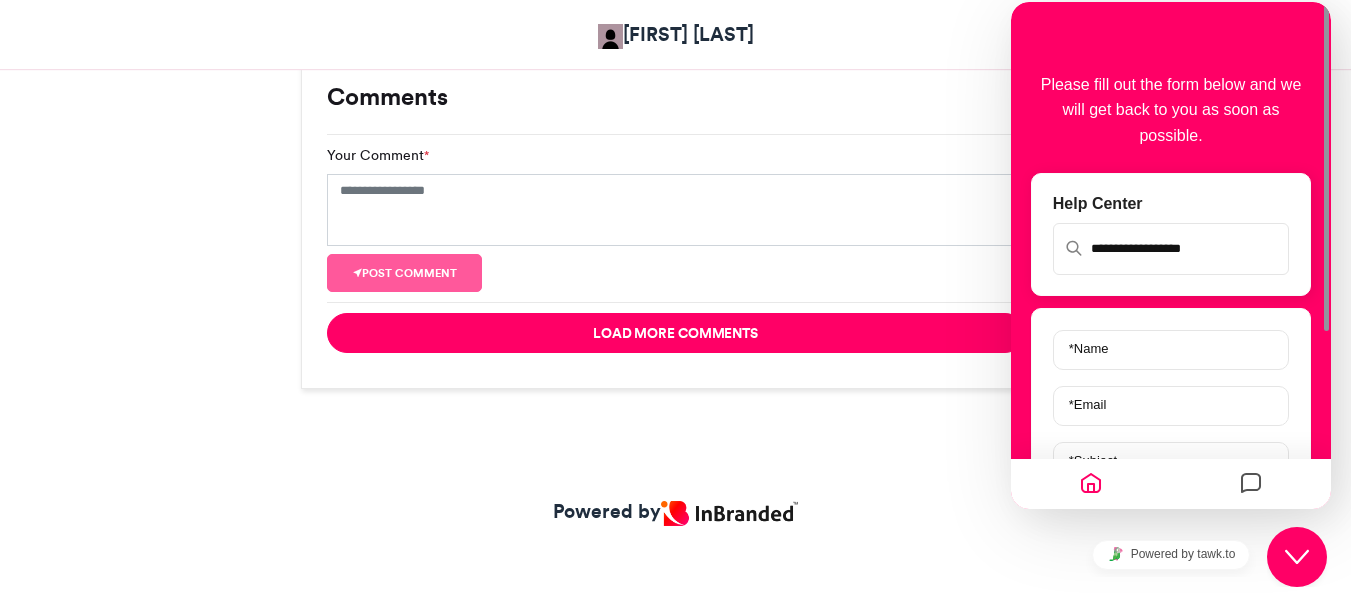 click at bounding box center (1323, 255) 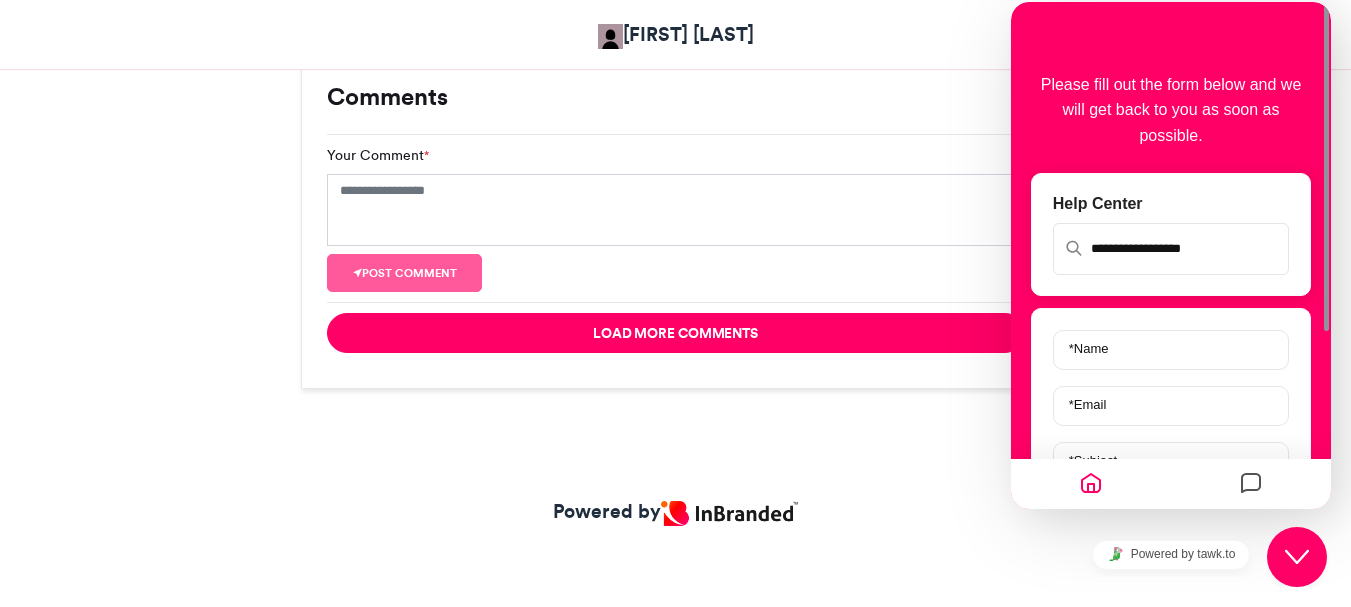drag, startPoint x: 1324, startPoint y: 317, endPoint x: 1325, endPoint y: 391, distance: 74.00676 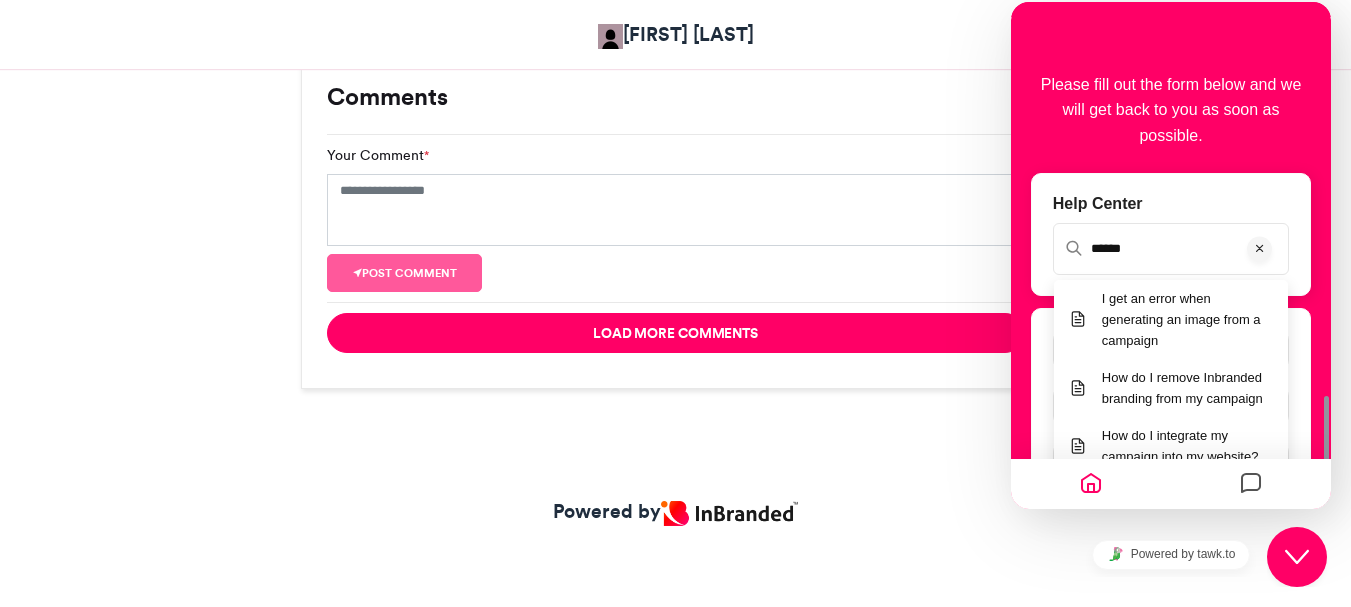 scroll, scrollTop: 239, scrollLeft: 0, axis: vertical 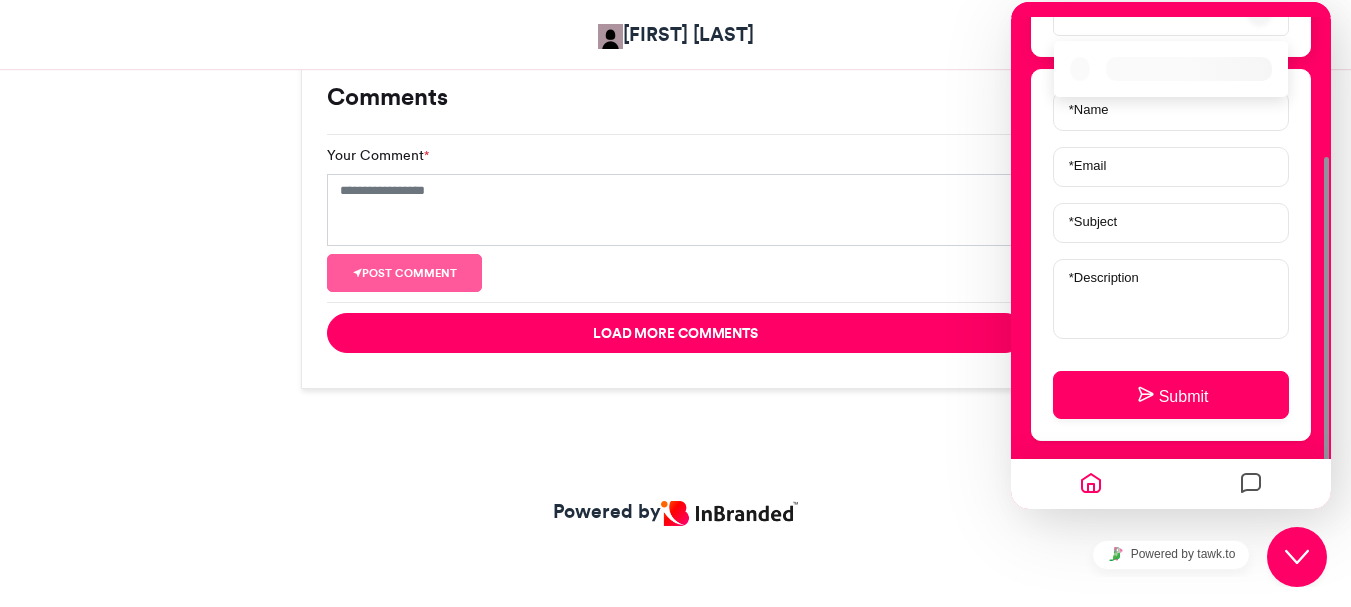 type on "*********" 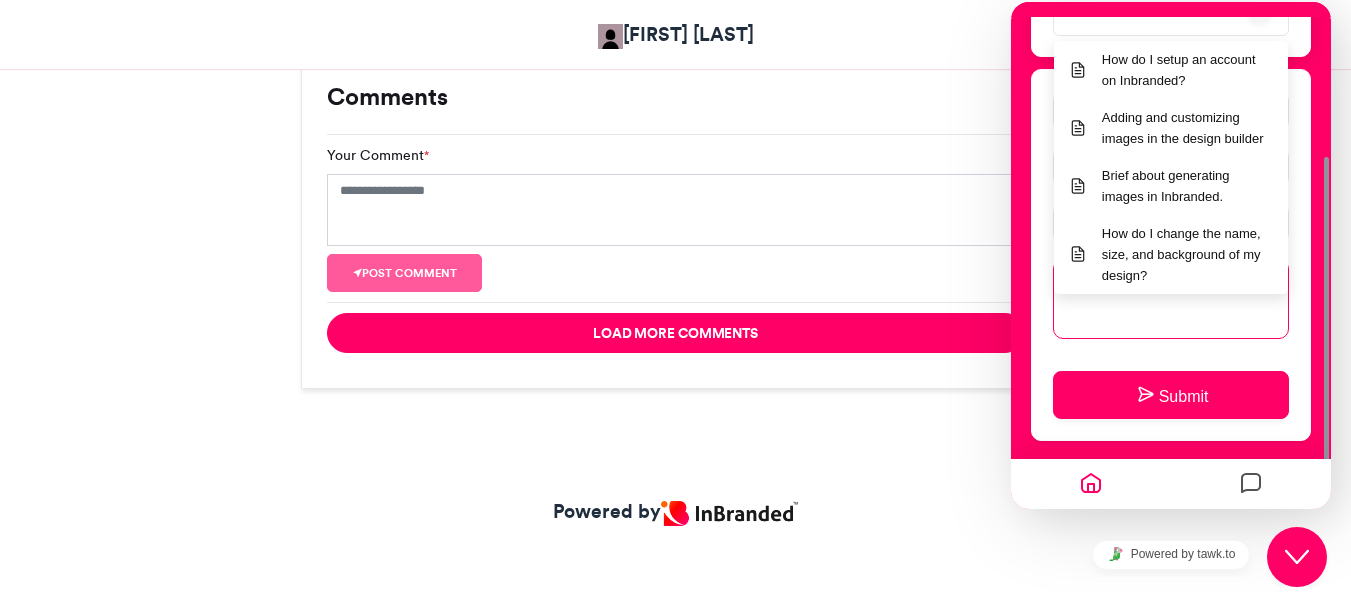 click on "*  Description" at bounding box center (1171, 299) 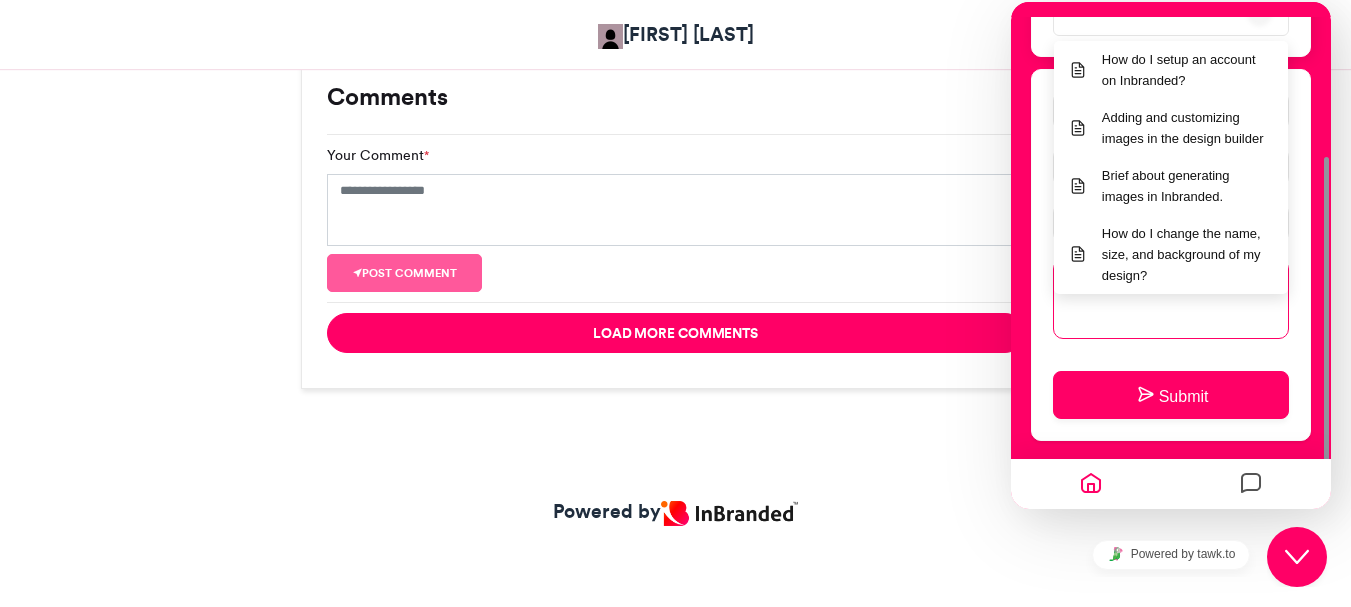 scroll, scrollTop: 273, scrollLeft: 0, axis: vertical 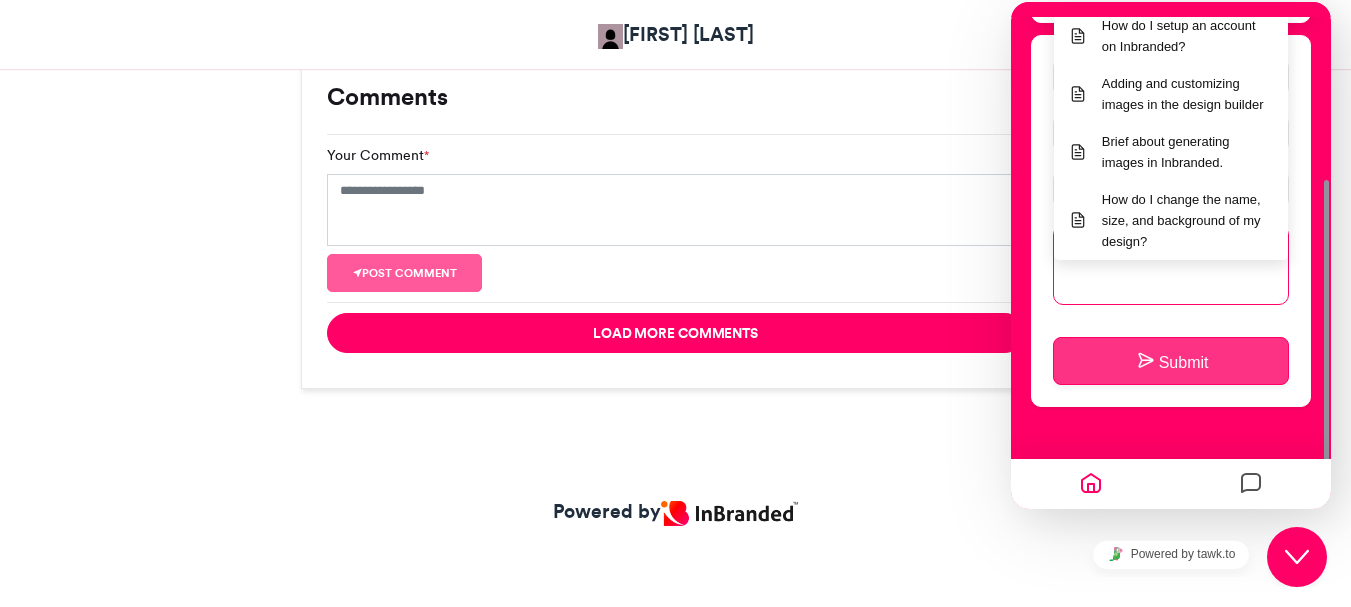 type on "**********" 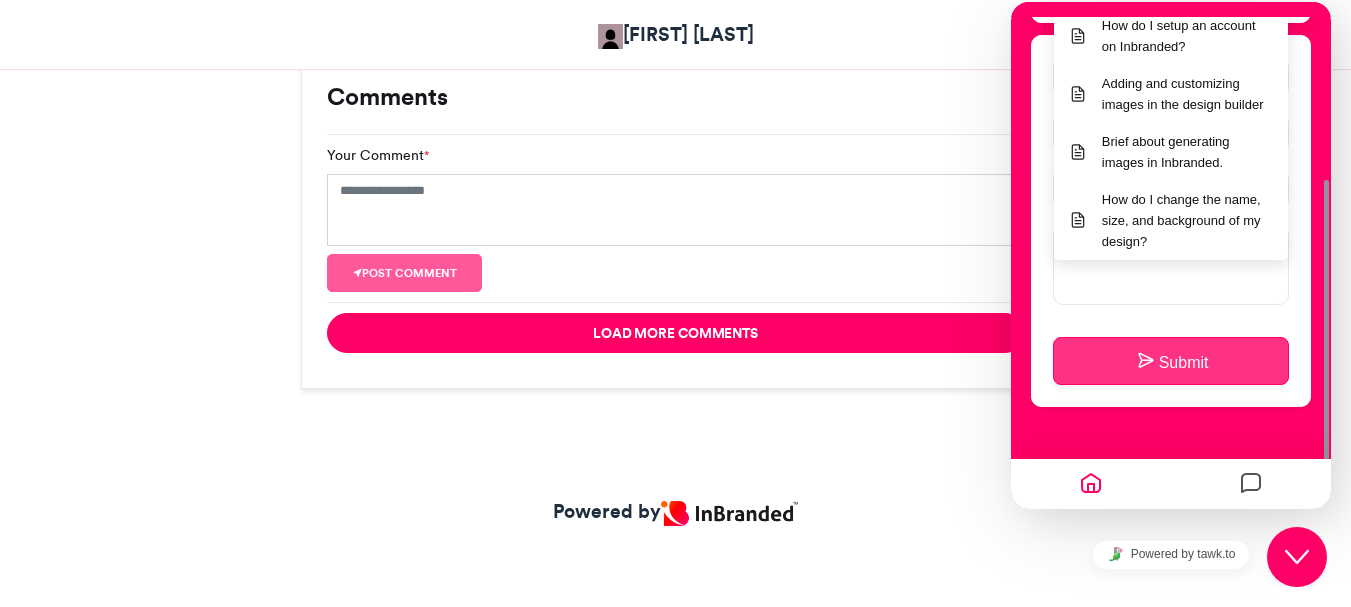 click on "Submit" at bounding box center (1171, 361) 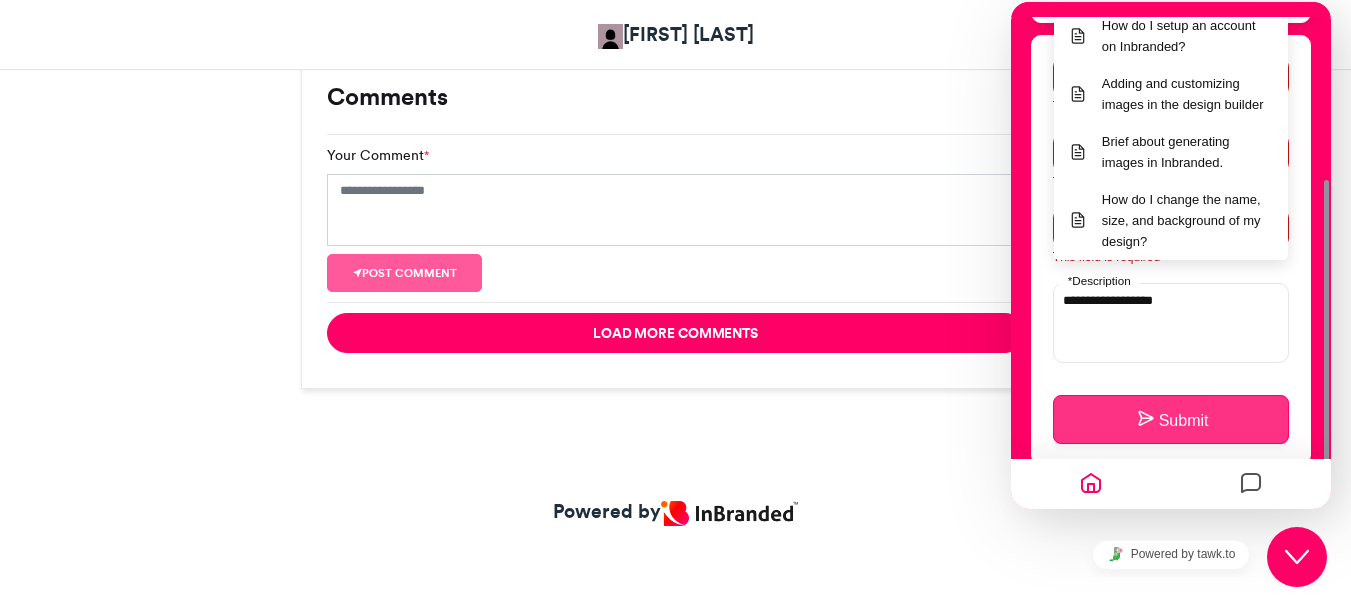 click on "Submit" at bounding box center (1171, 419) 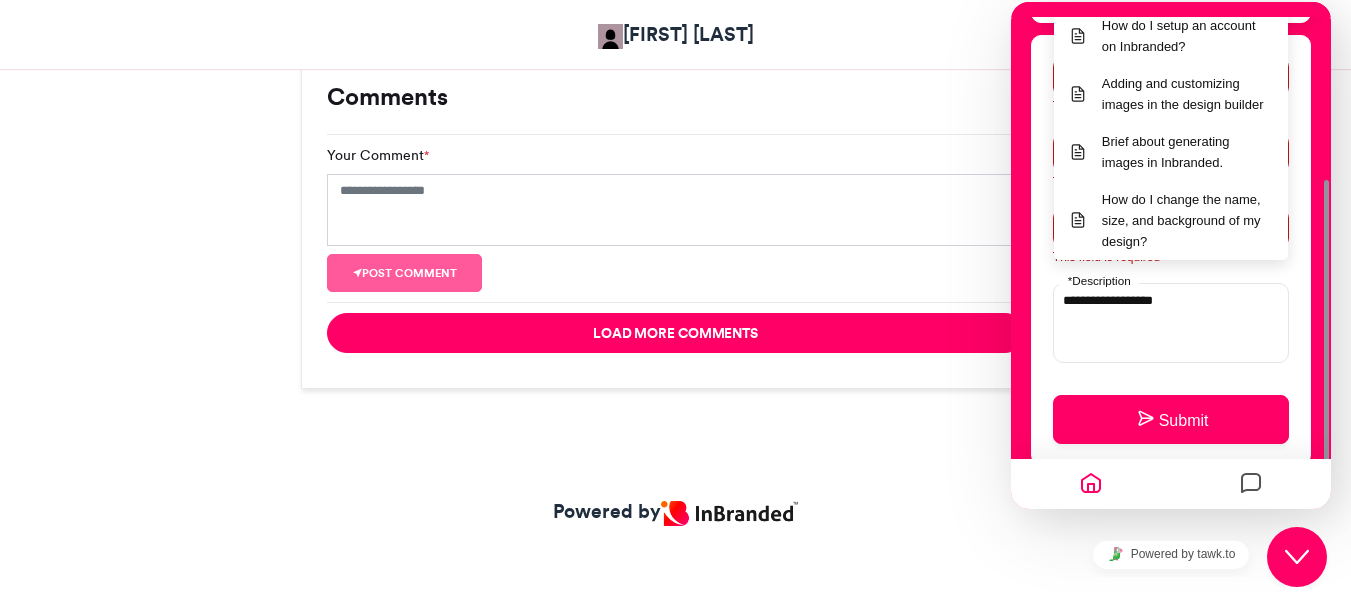 drag, startPoint x: 1300, startPoint y: 271, endPoint x: 1324, endPoint y: 205, distance: 70.2282 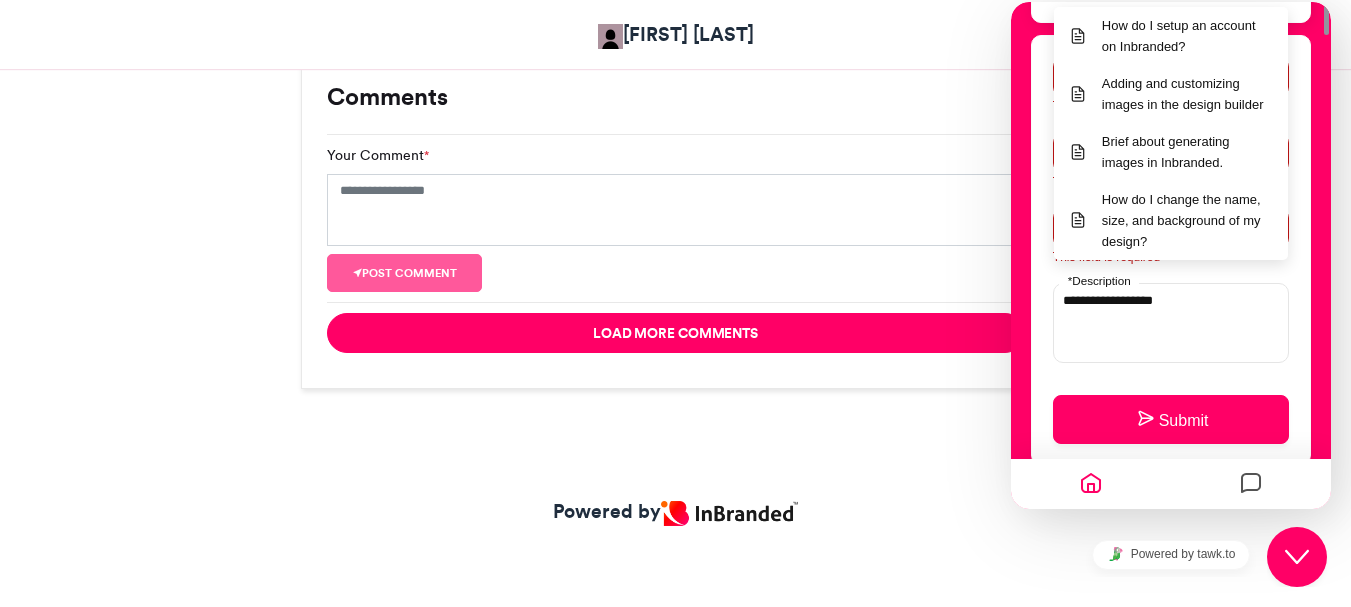 scroll, scrollTop: 0, scrollLeft: 0, axis: both 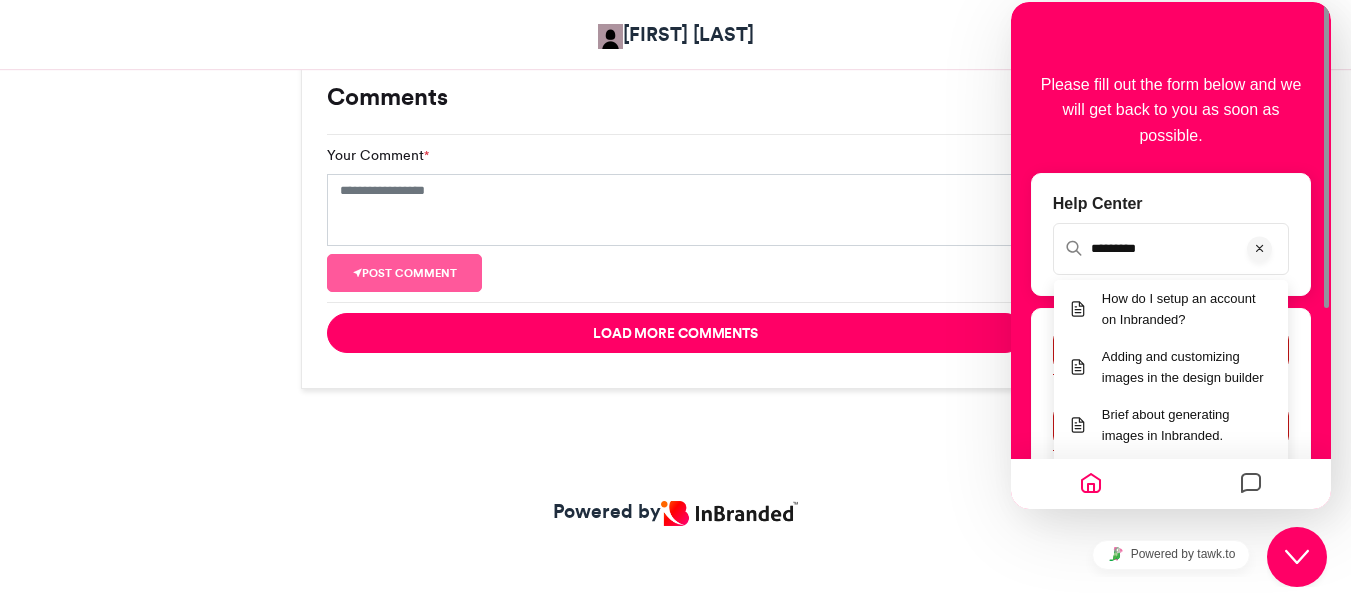 click at bounding box center (1323, 255) 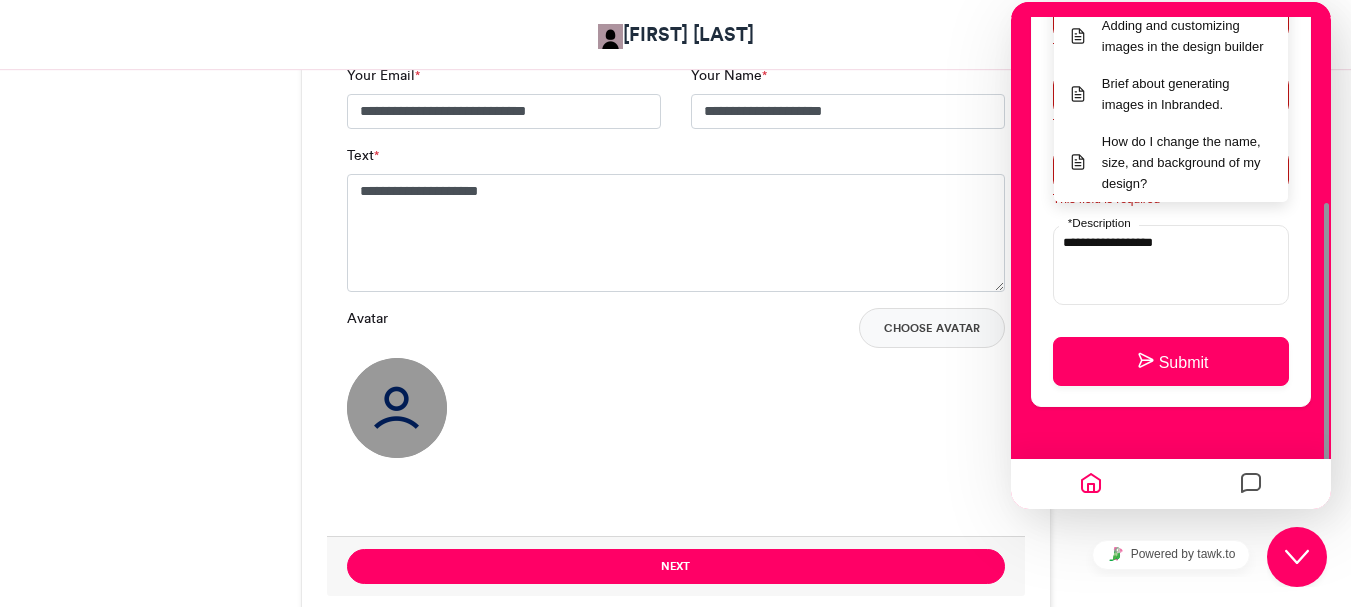 scroll, scrollTop: 1429, scrollLeft: 0, axis: vertical 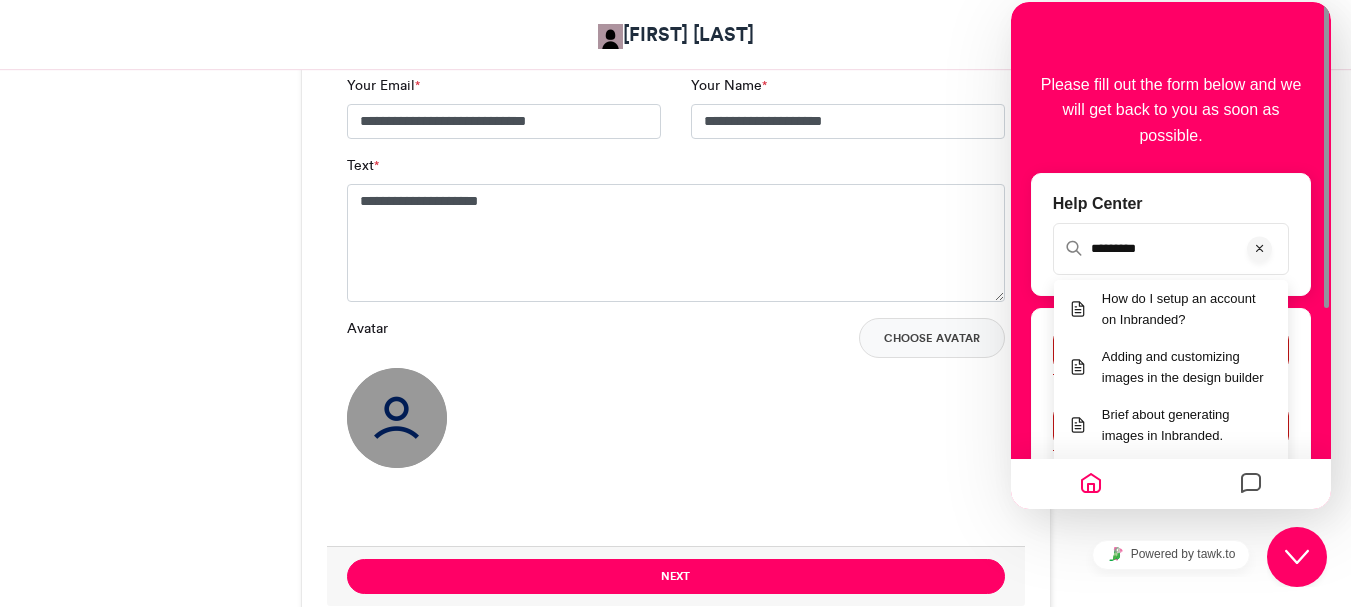 click at bounding box center [1323, 255] 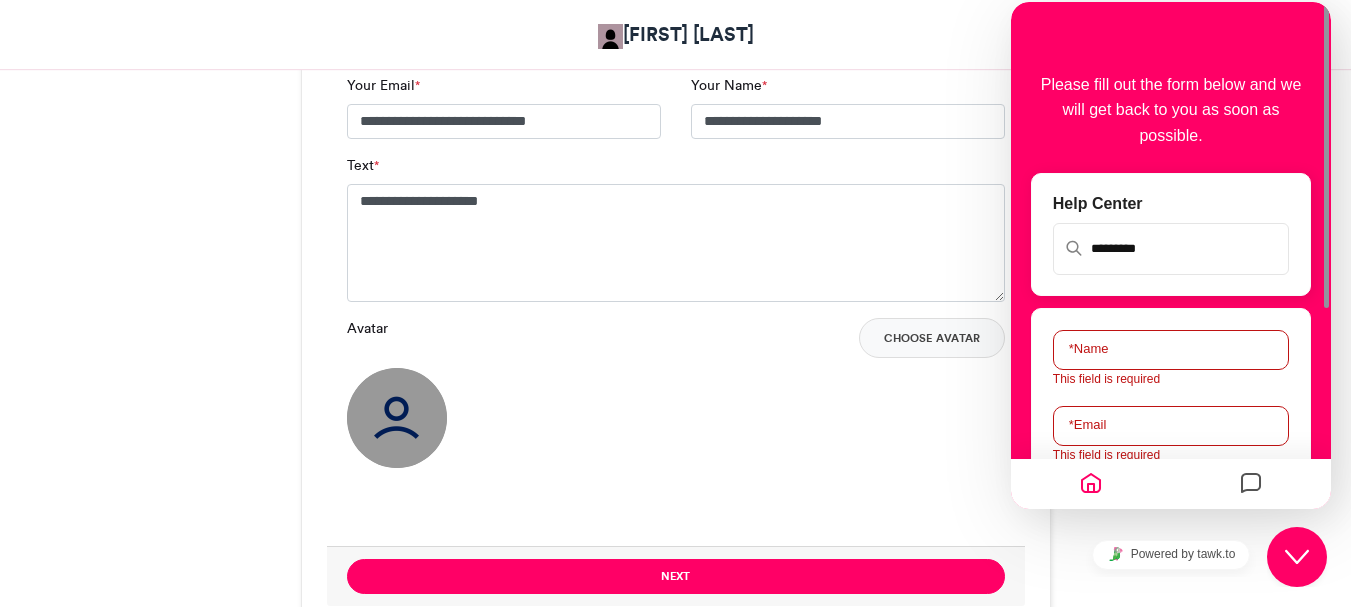 click on "*  Name" at bounding box center [1088, 348] 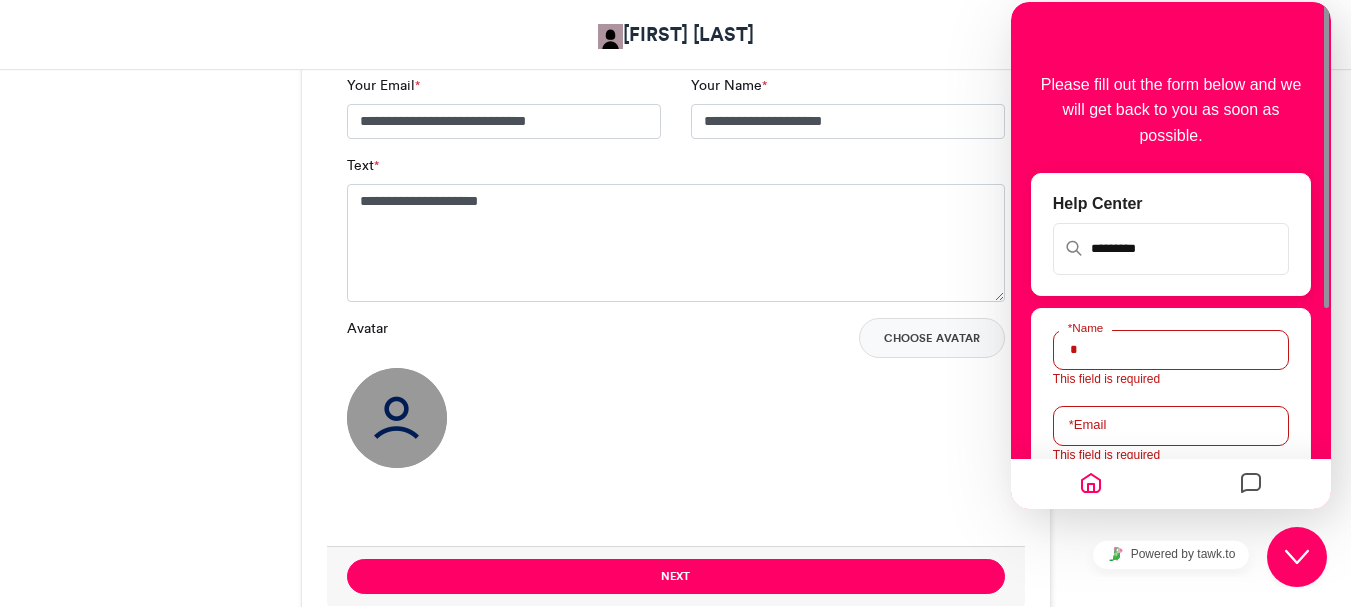 type on "*****" 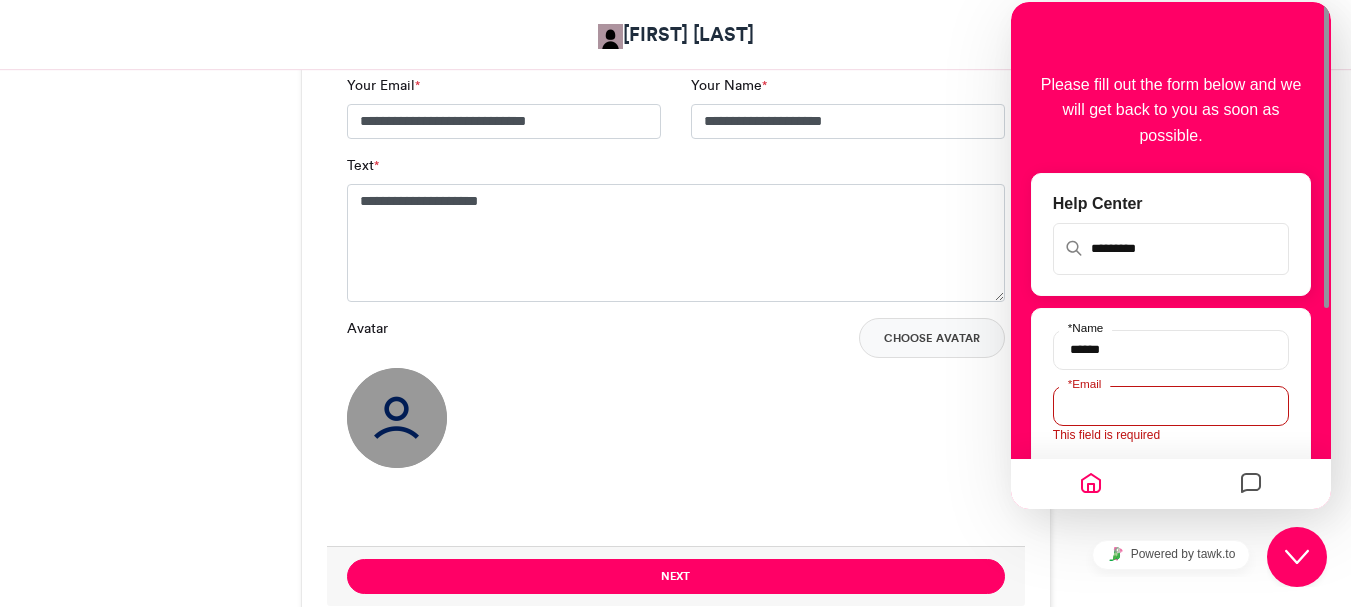 click on "*  Email" at bounding box center [1171, 406] 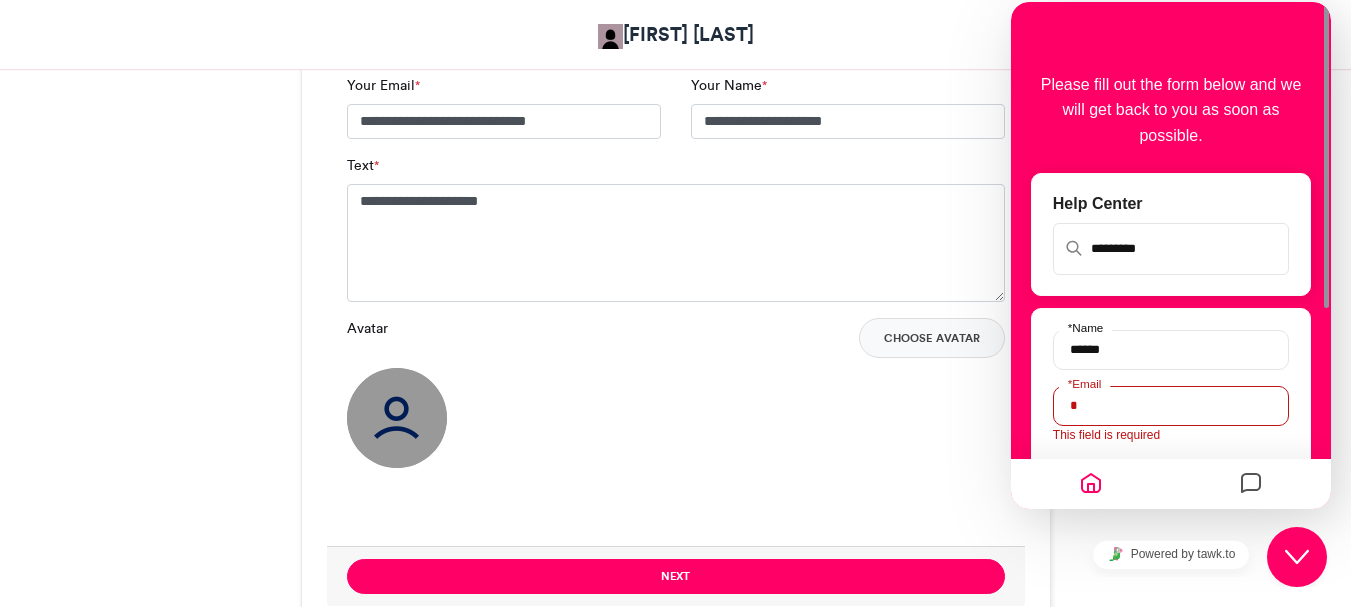 type on "**********" 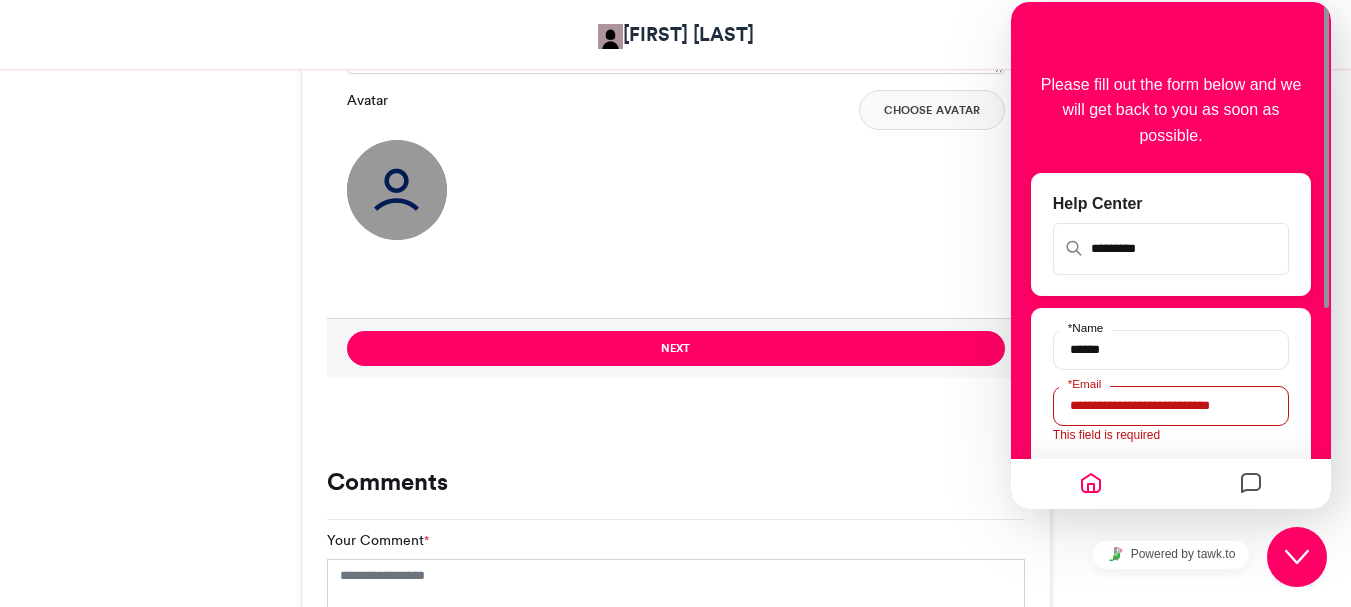 scroll, scrollTop: 1717, scrollLeft: 0, axis: vertical 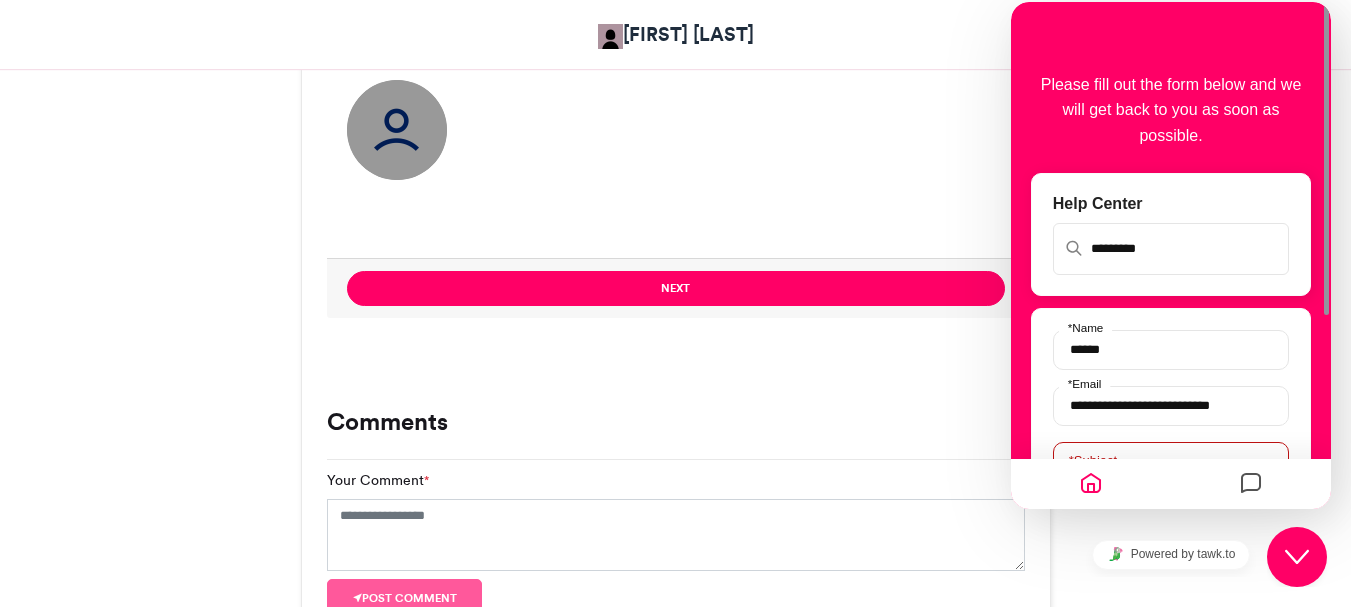 drag, startPoint x: 1330, startPoint y: 235, endPoint x: 1324, endPoint y: 346, distance: 111.16204 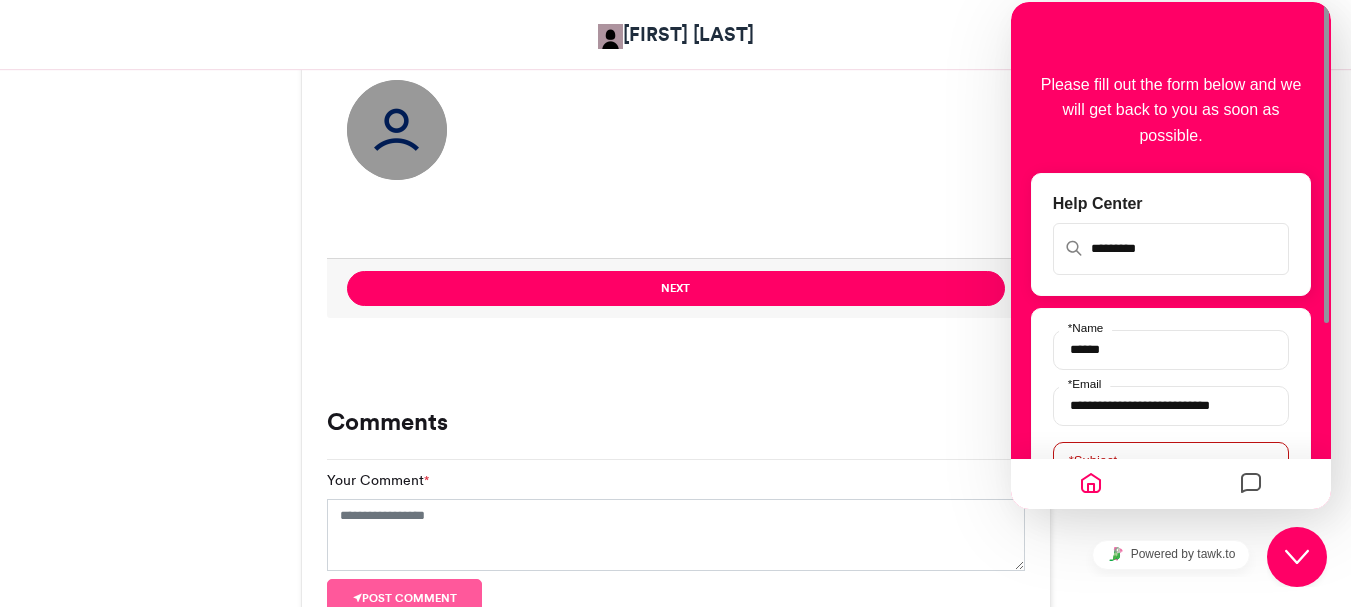 click at bounding box center (1323, 255) 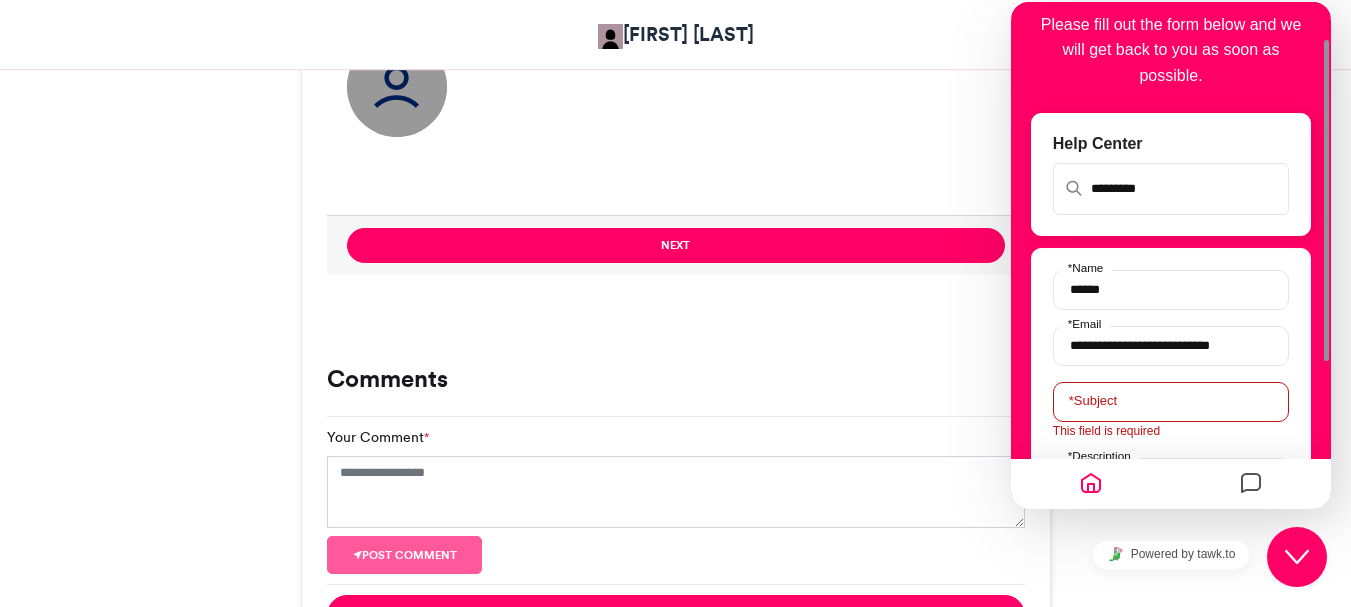 scroll, scrollTop: 1797, scrollLeft: 0, axis: vertical 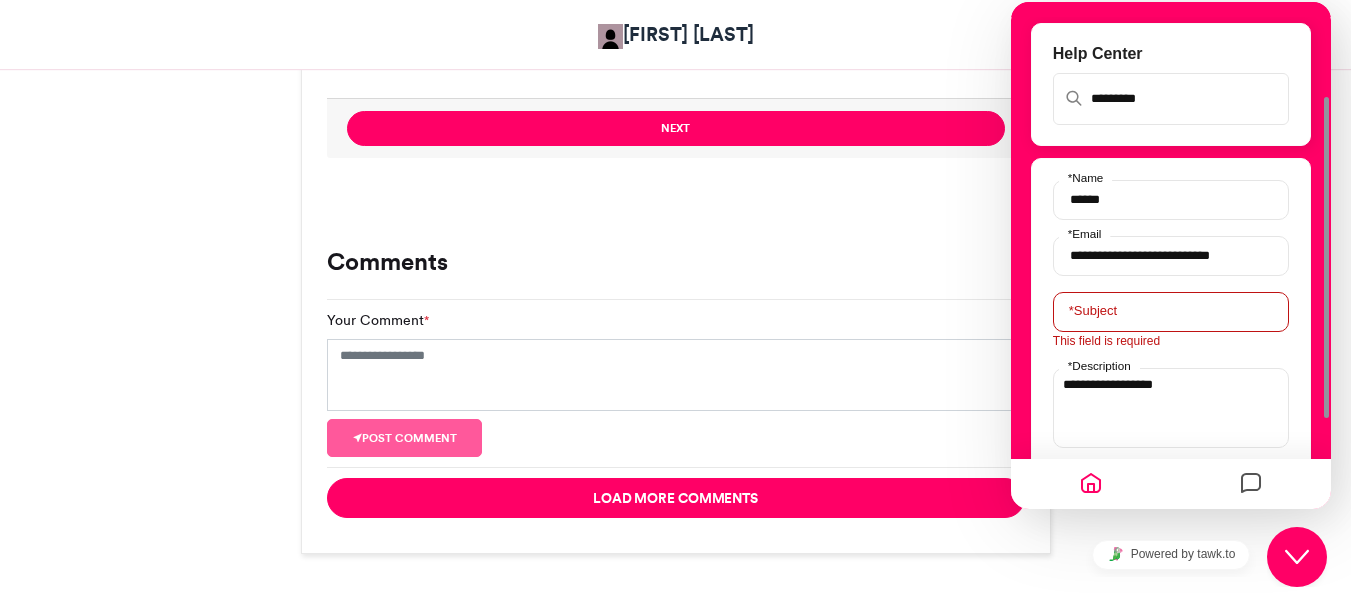 click on "*  Subject" at bounding box center (1093, 310) 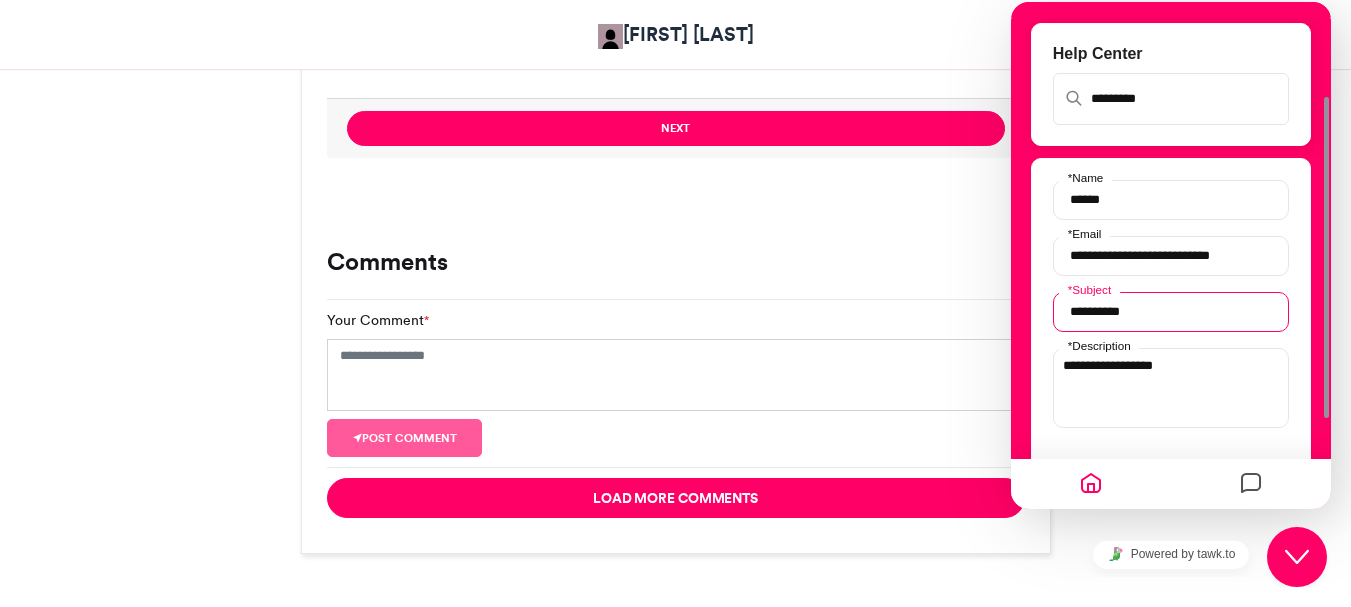 scroll, scrollTop: 273, scrollLeft: 0, axis: vertical 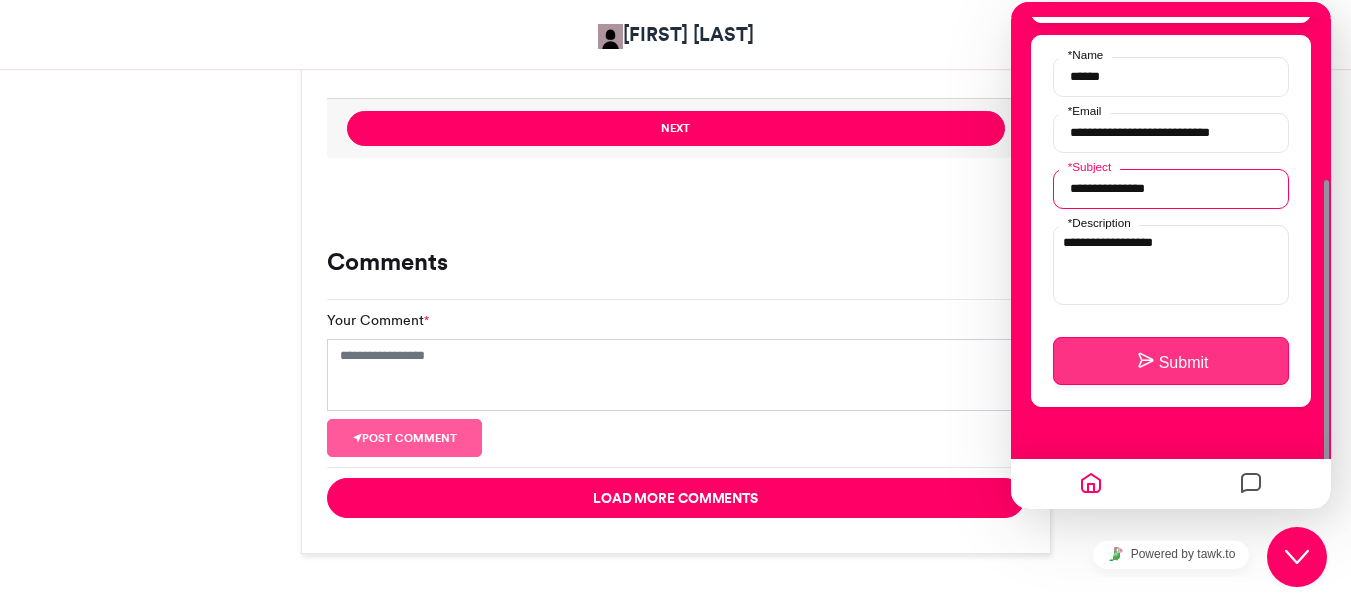 type on "**********" 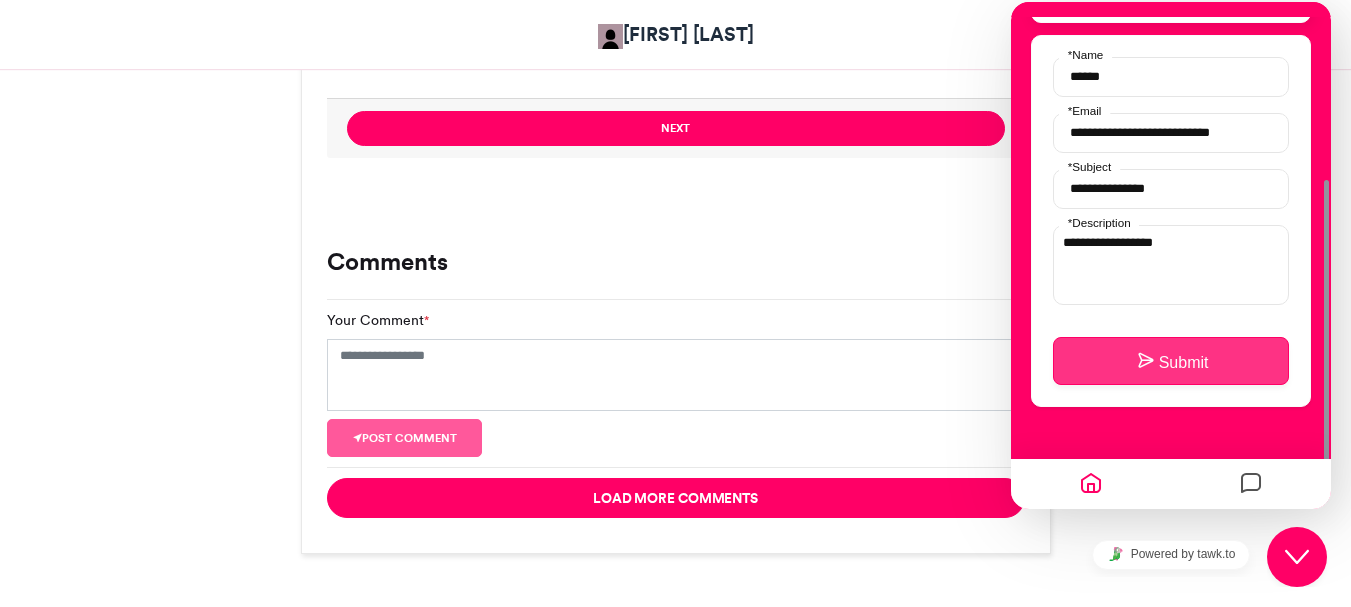 click on "Submit" at bounding box center (1171, 361) 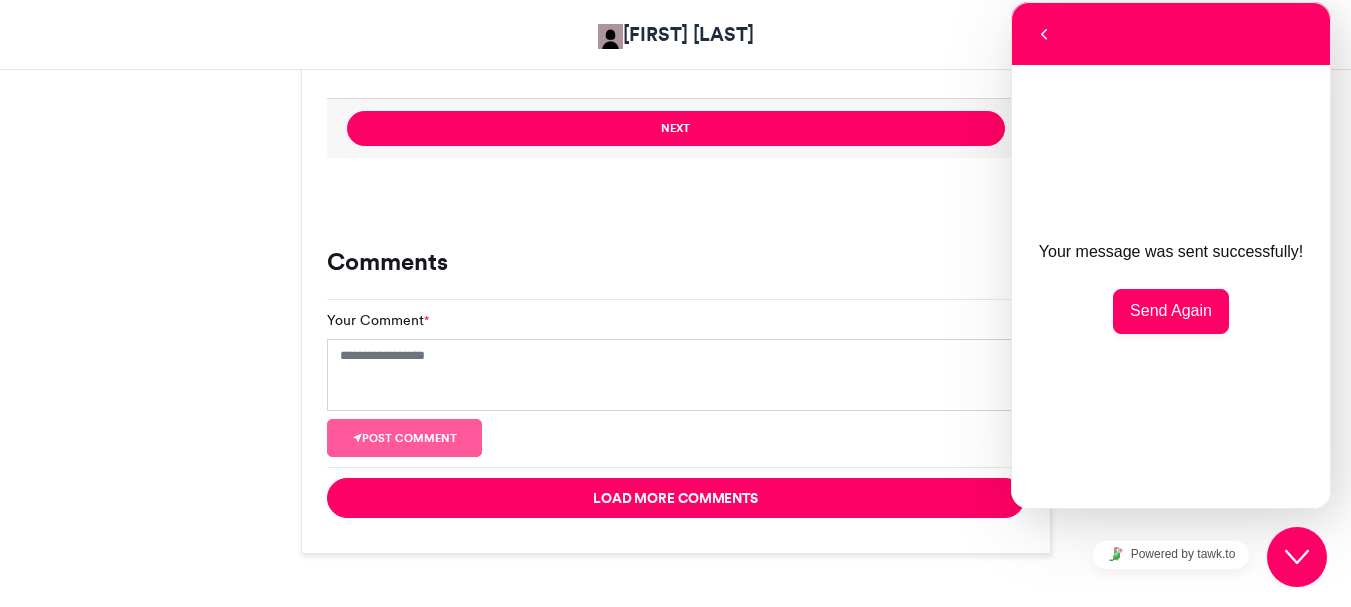 click on "Comments" at bounding box center (676, 262) 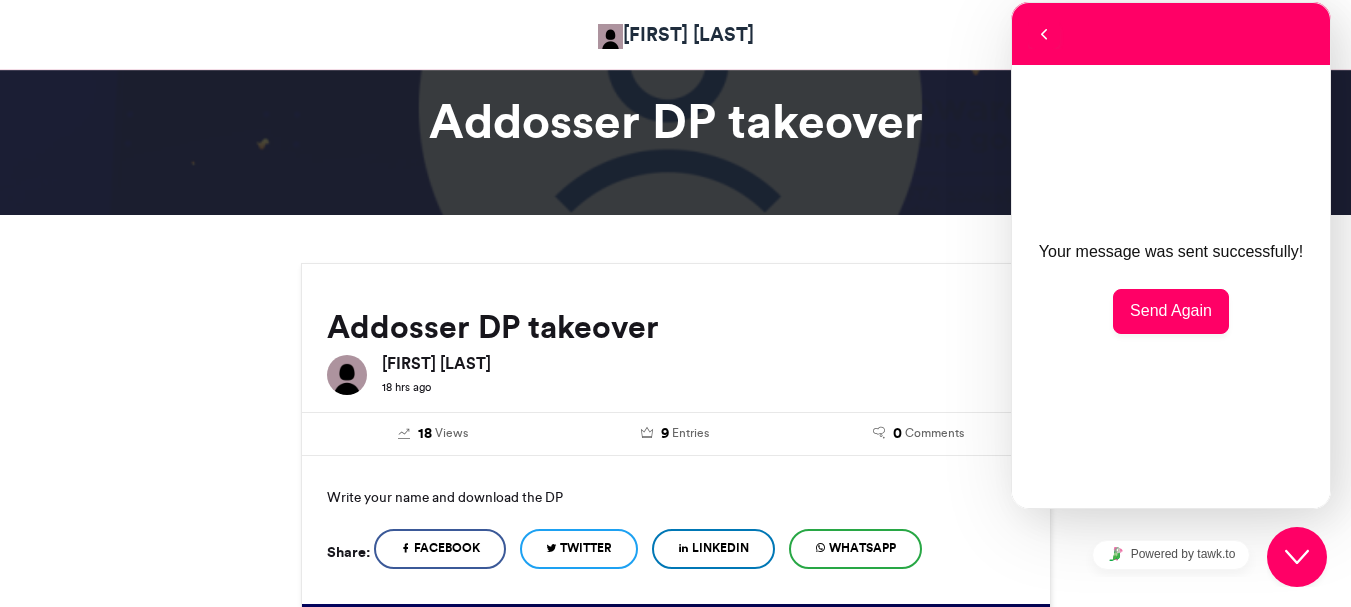 scroll, scrollTop: 0, scrollLeft: 0, axis: both 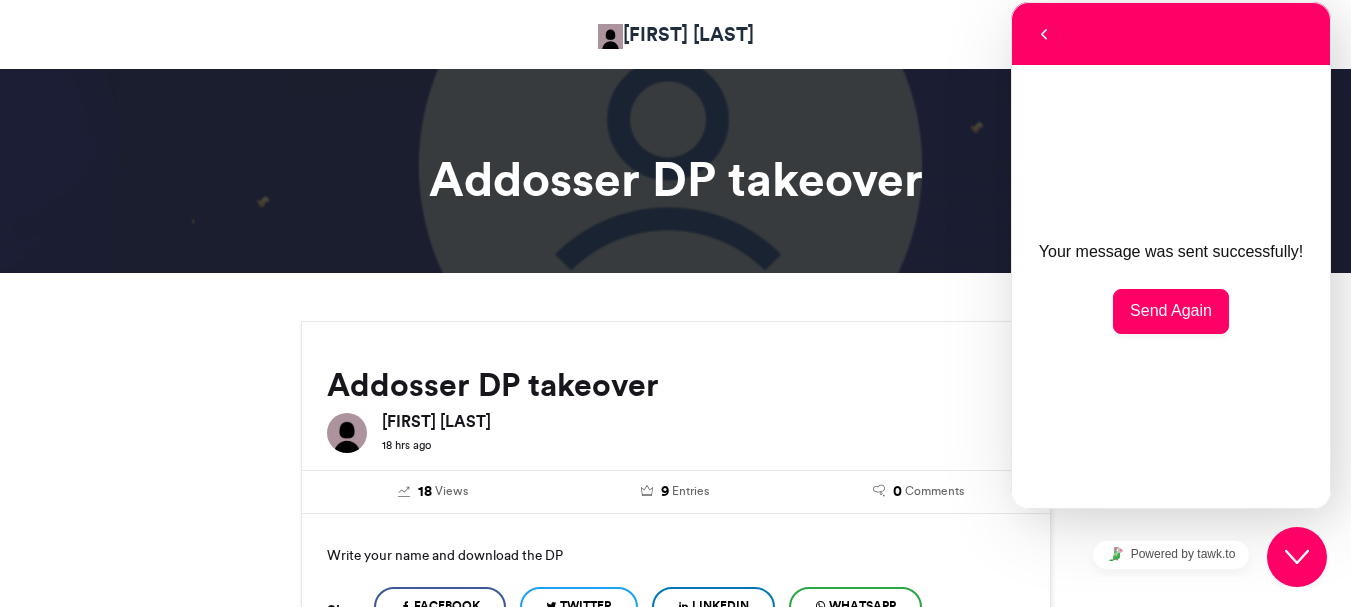 click on "Addosser DP takeover" at bounding box center [676, 179] 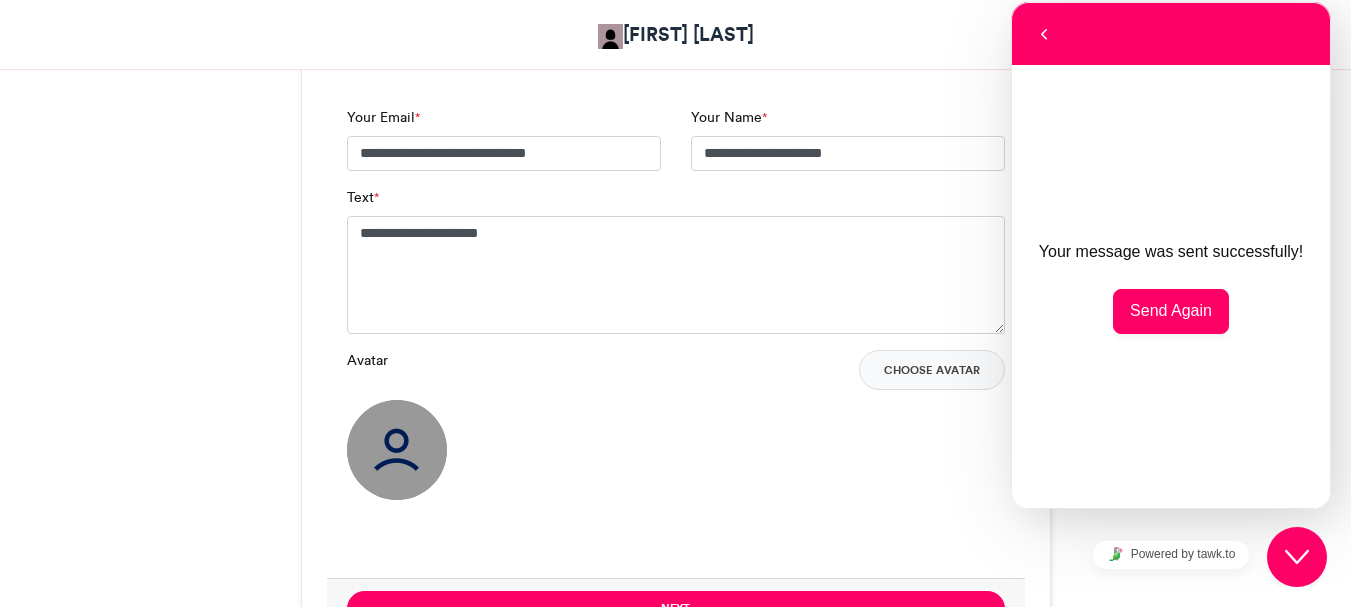 scroll, scrollTop: 1583, scrollLeft: 0, axis: vertical 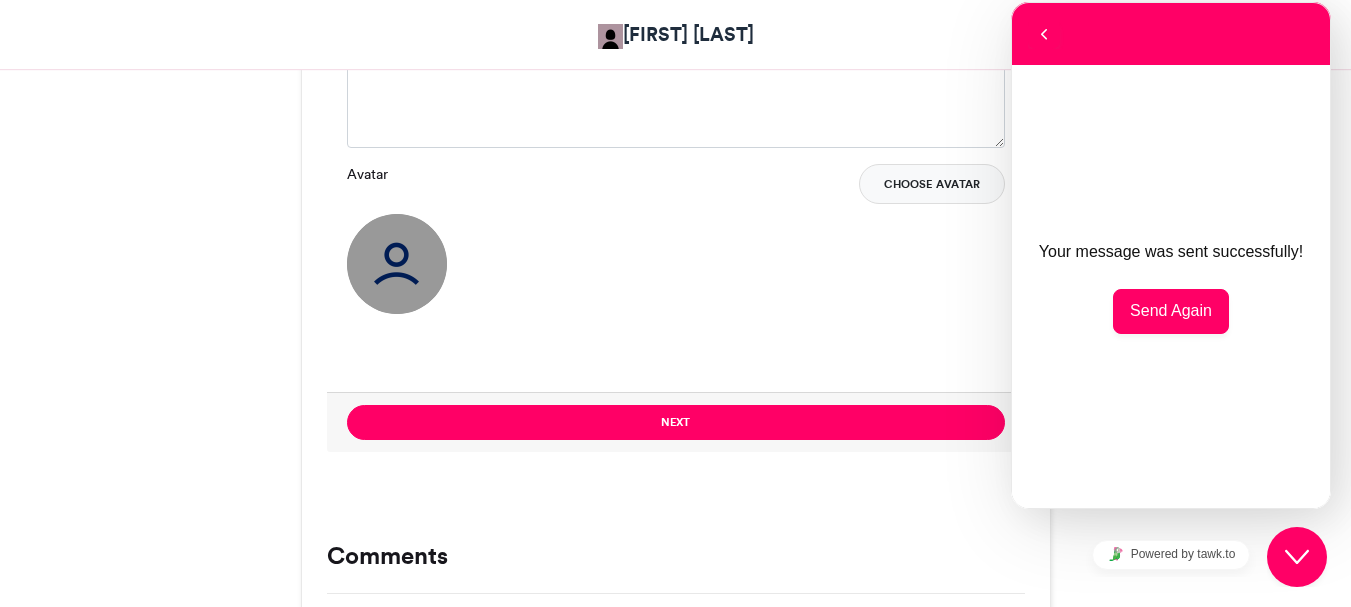 click on "Choose Avatar" at bounding box center [932, 184] 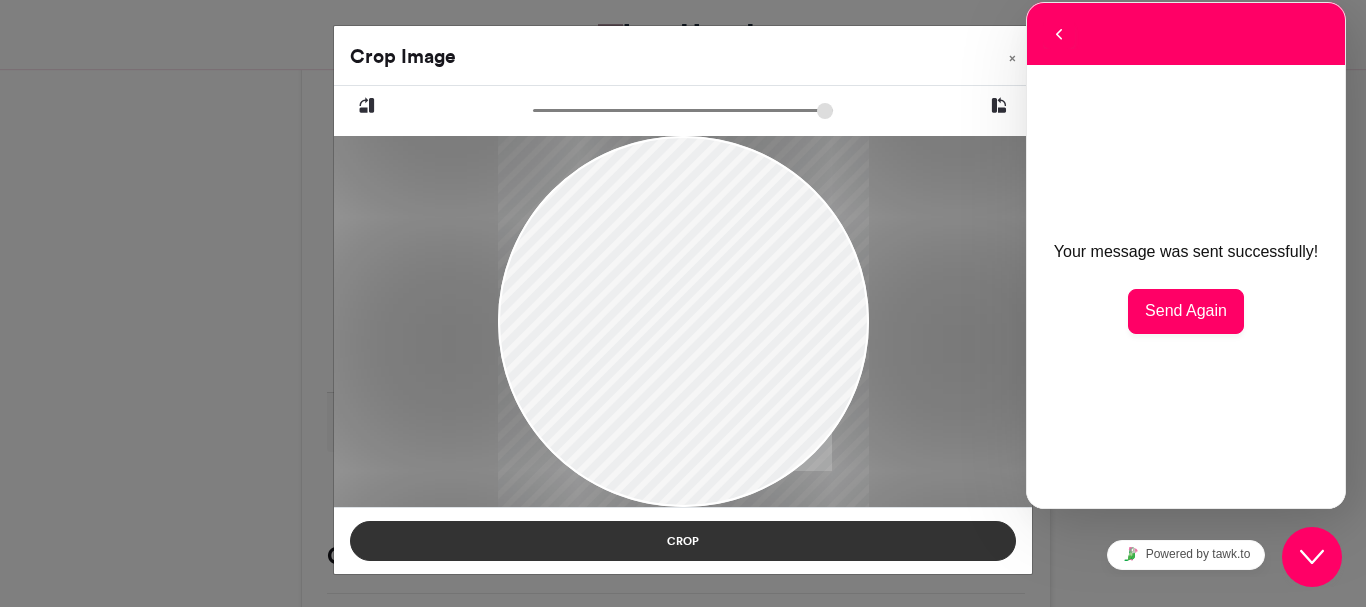 click on "Crop" at bounding box center [683, 541] 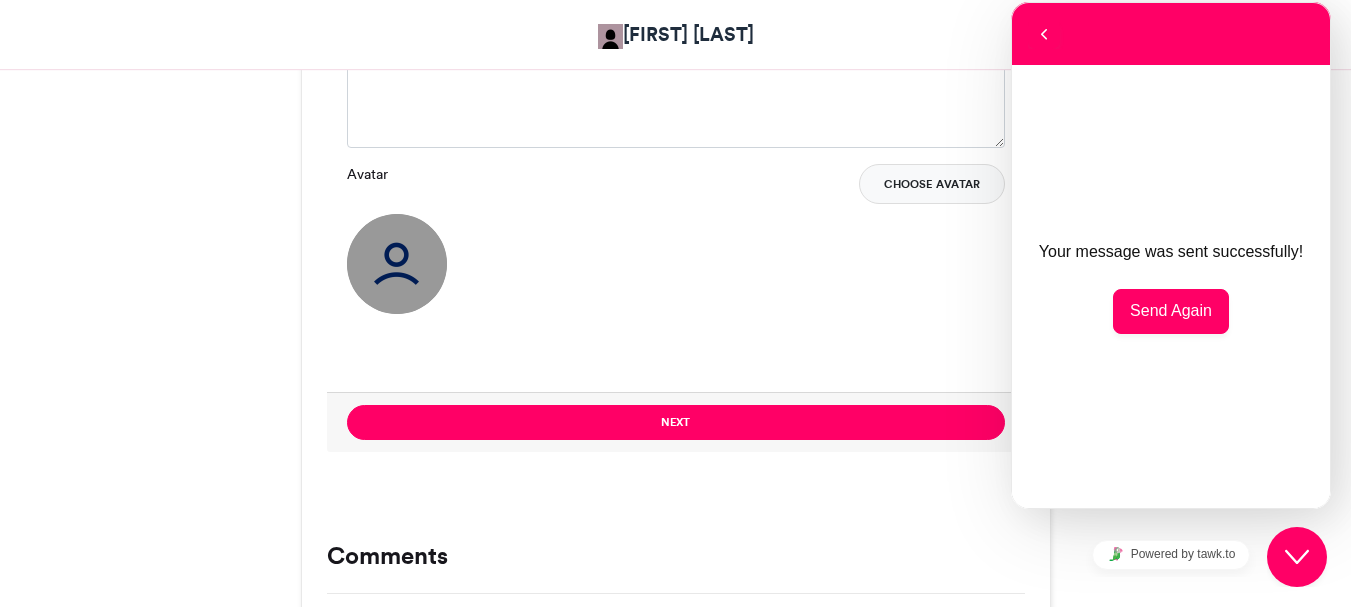 click on "Choose Avatar" at bounding box center [932, 184] 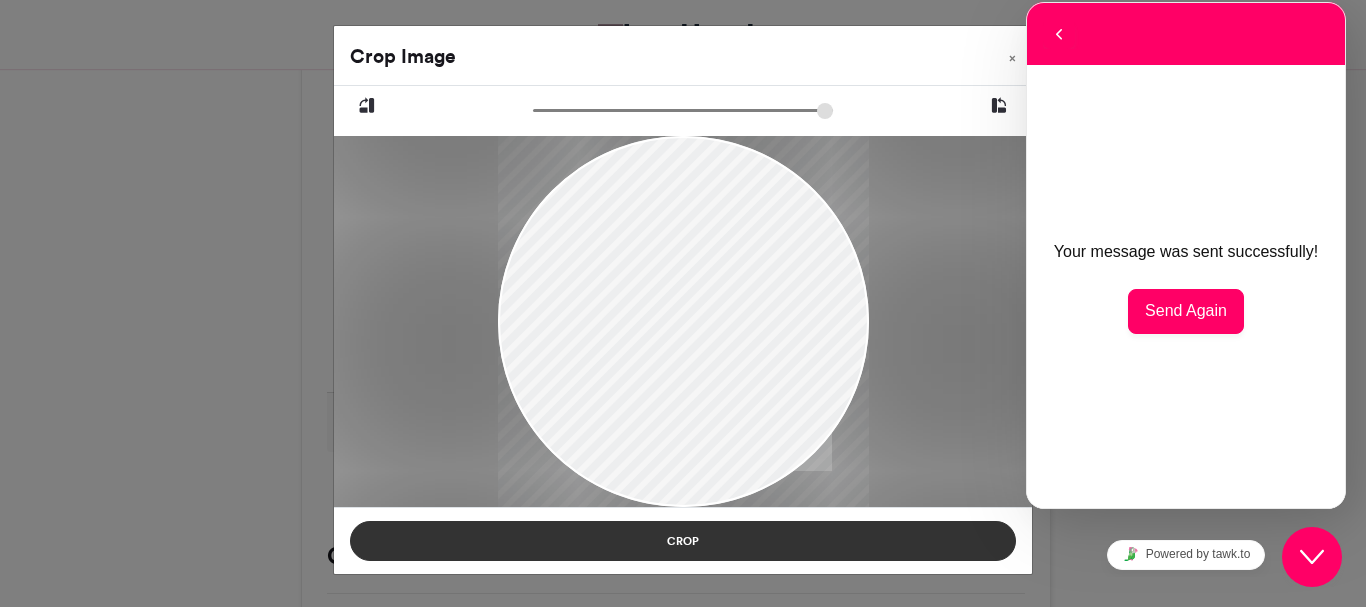 click on "Crop" at bounding box center [683, 541] 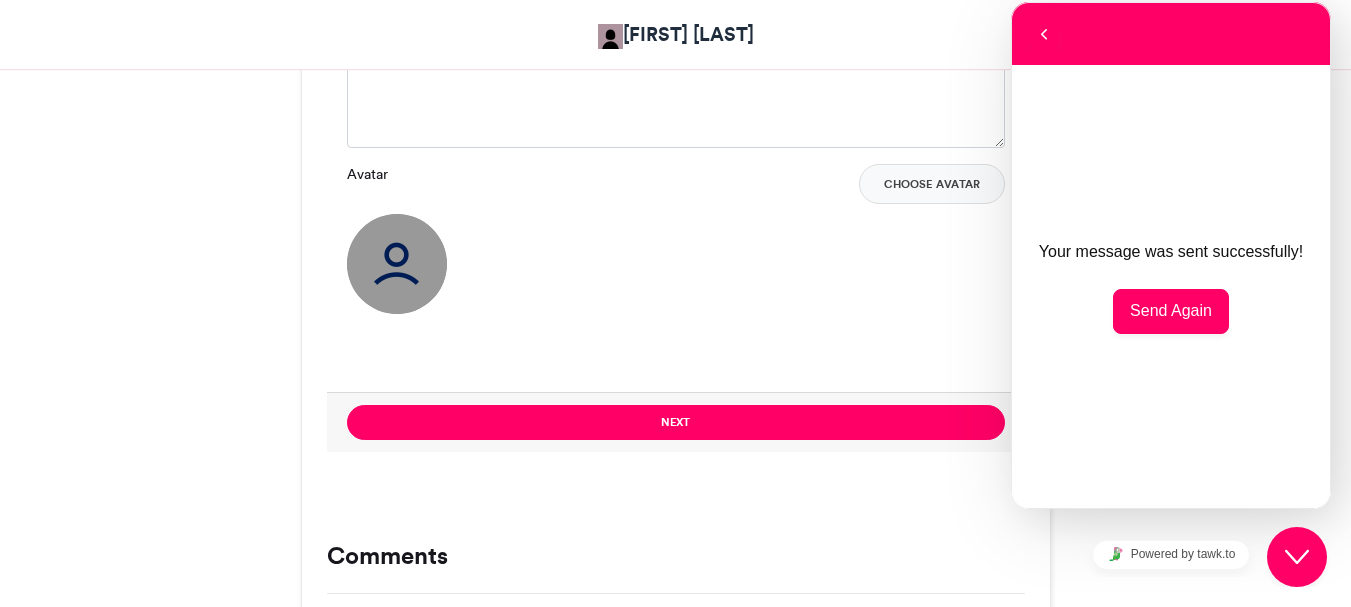 click on "Addosser DP takeover
[FIRST] [LAST]
18 hrs ago
18 Views 9  Entries 0" at bounding box center [675, -207] 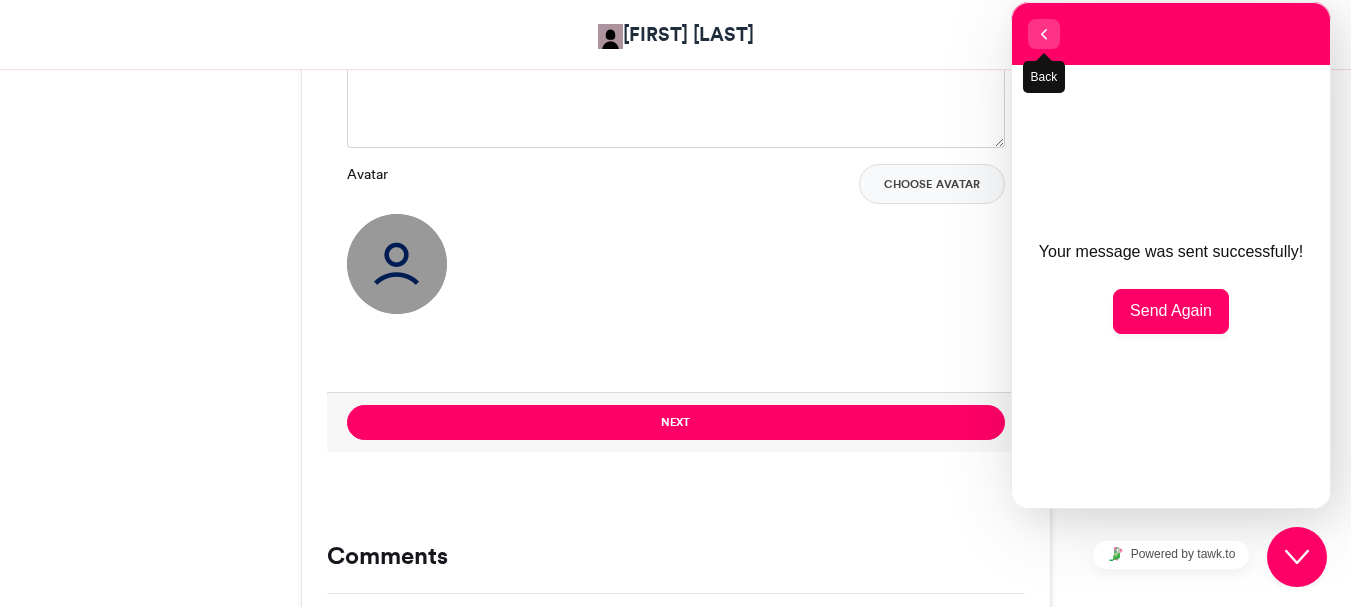 click at bounding box center (1044, 34) 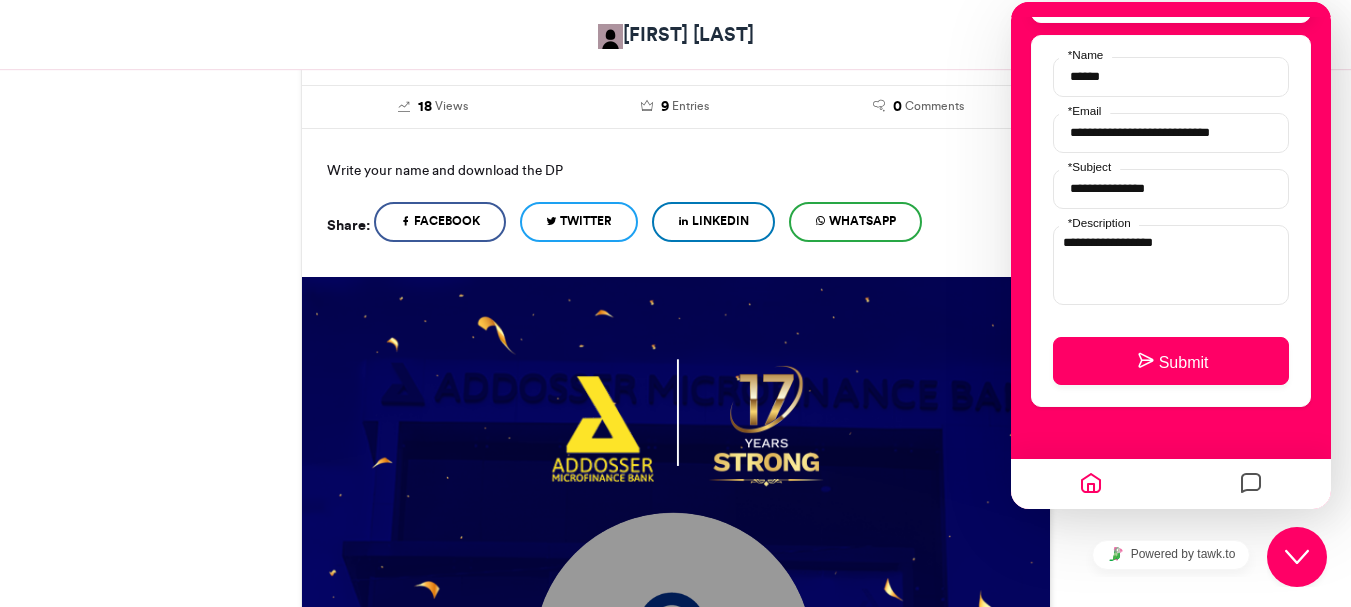 scroll, scrollTop: 394, scrollLeft: 0, axis: vertical 